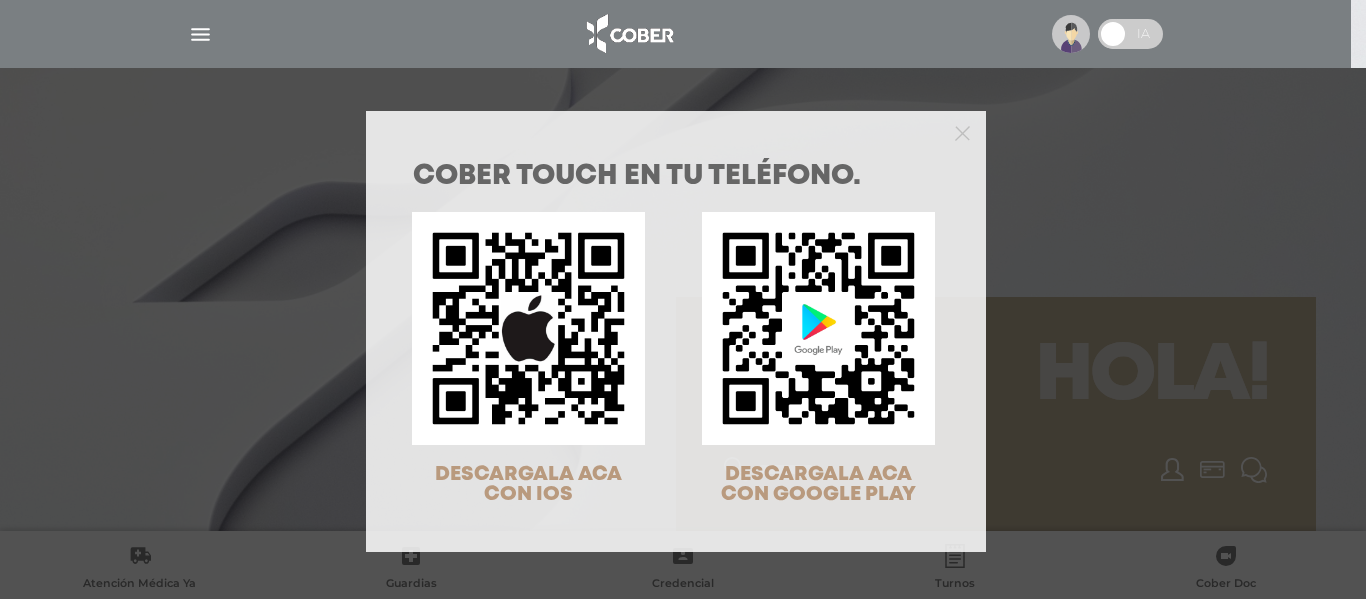 scroll, scrollTop: 0, scrollLeft: 0, axis: both 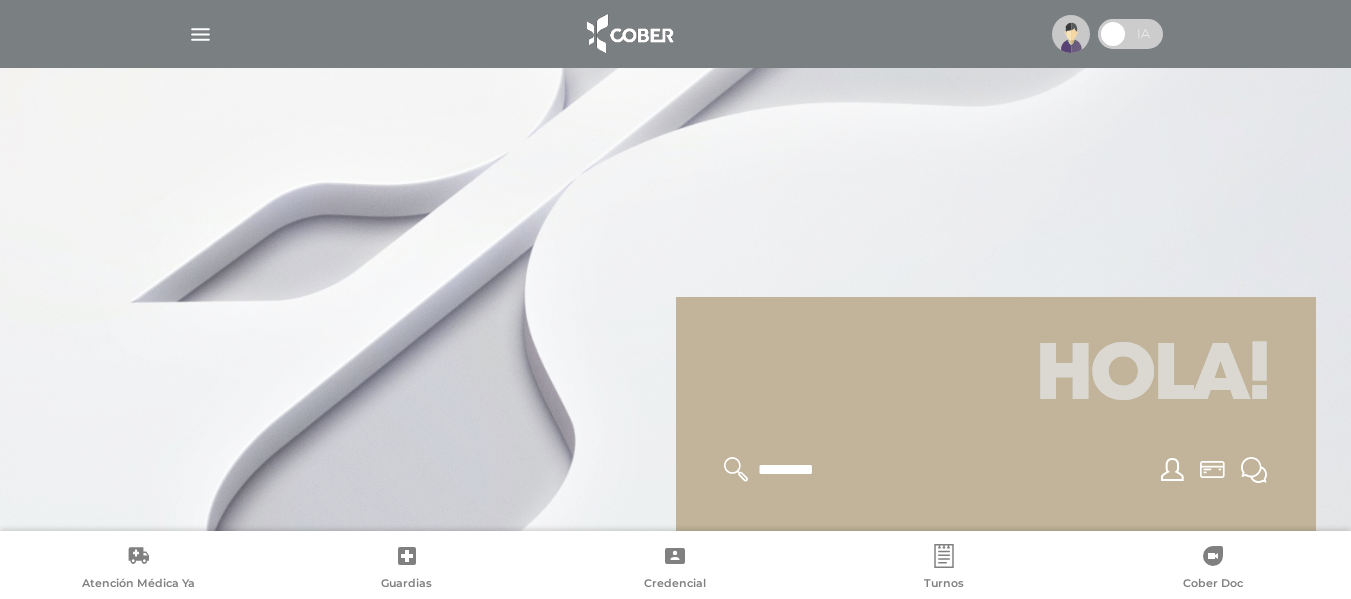 click at bounding box center (200, 34) 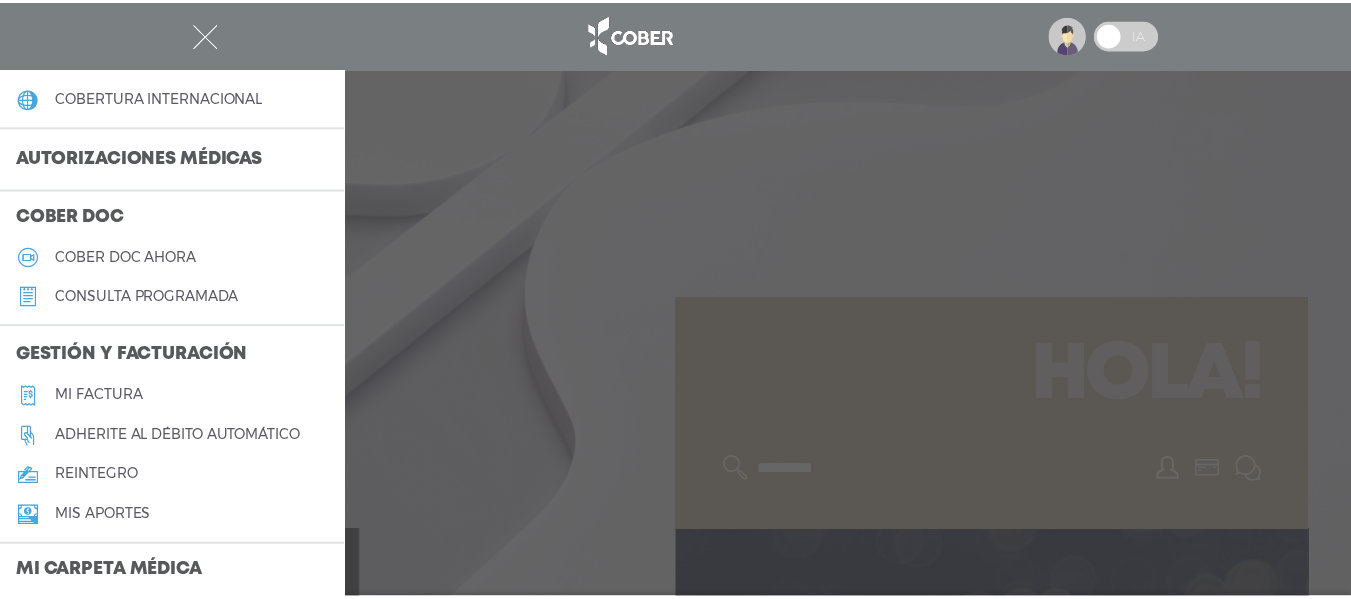 scroll, scrollTop: 500, scrollLeft: 0, axis: vertical 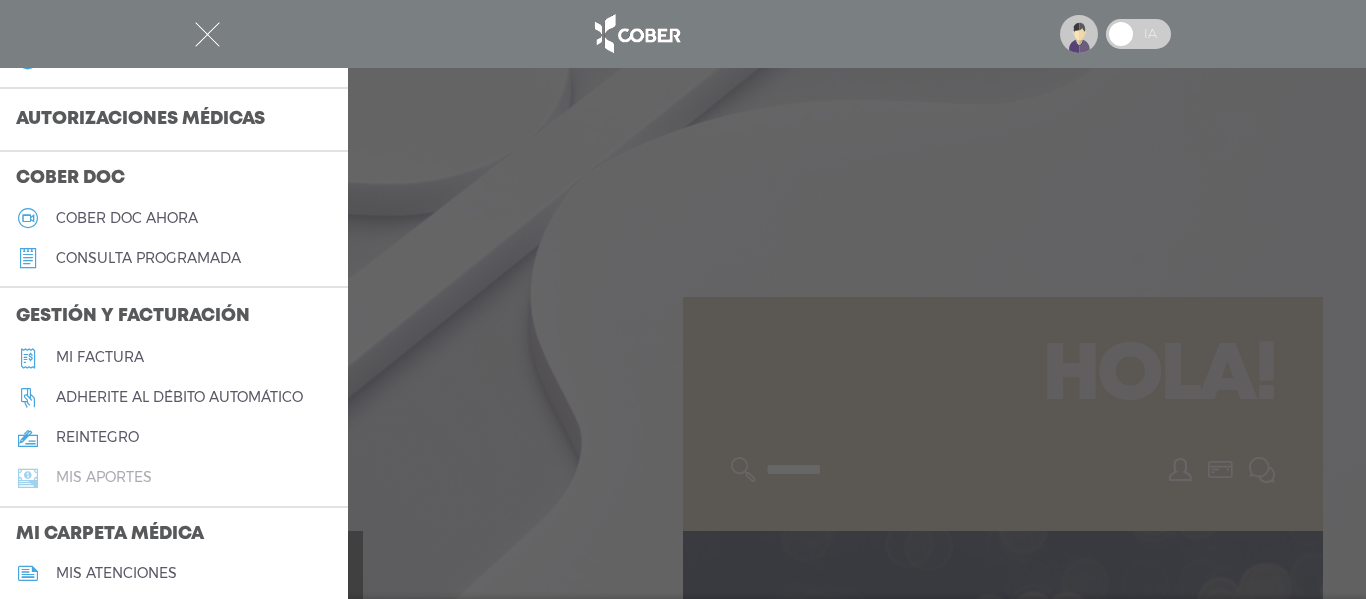 click on "Mis aportes" at bounding box center (104, 477) 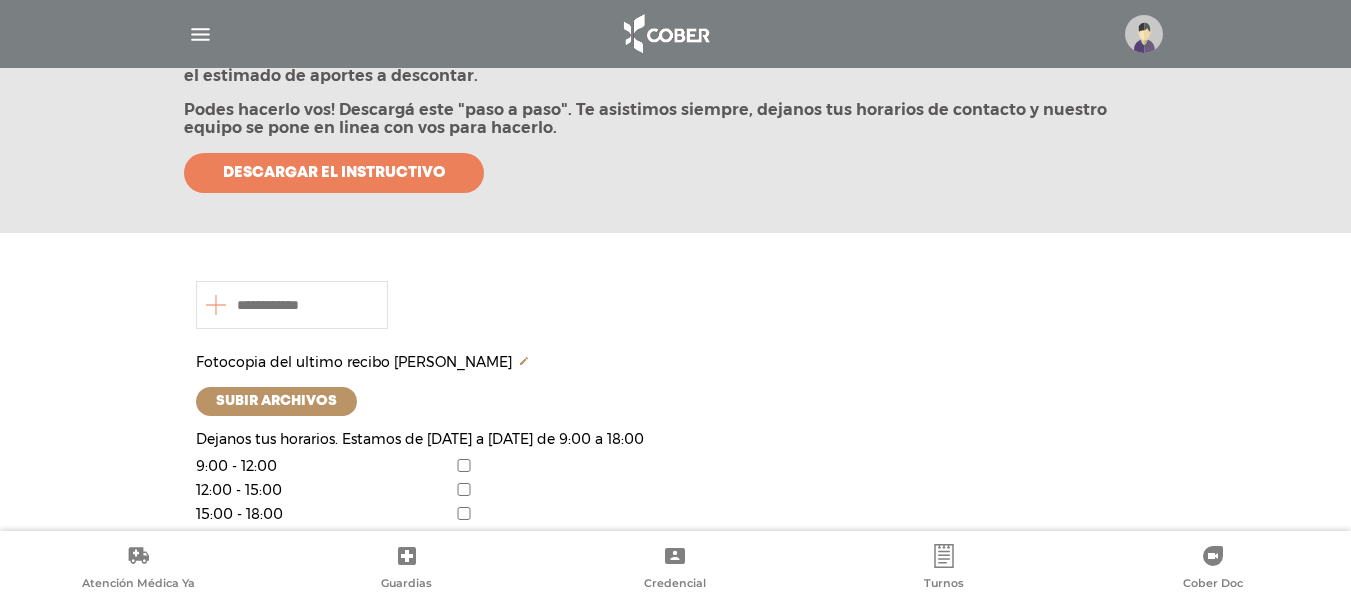 scroll, scrollTop: 298, scrollLeft: 0, axis: vertical 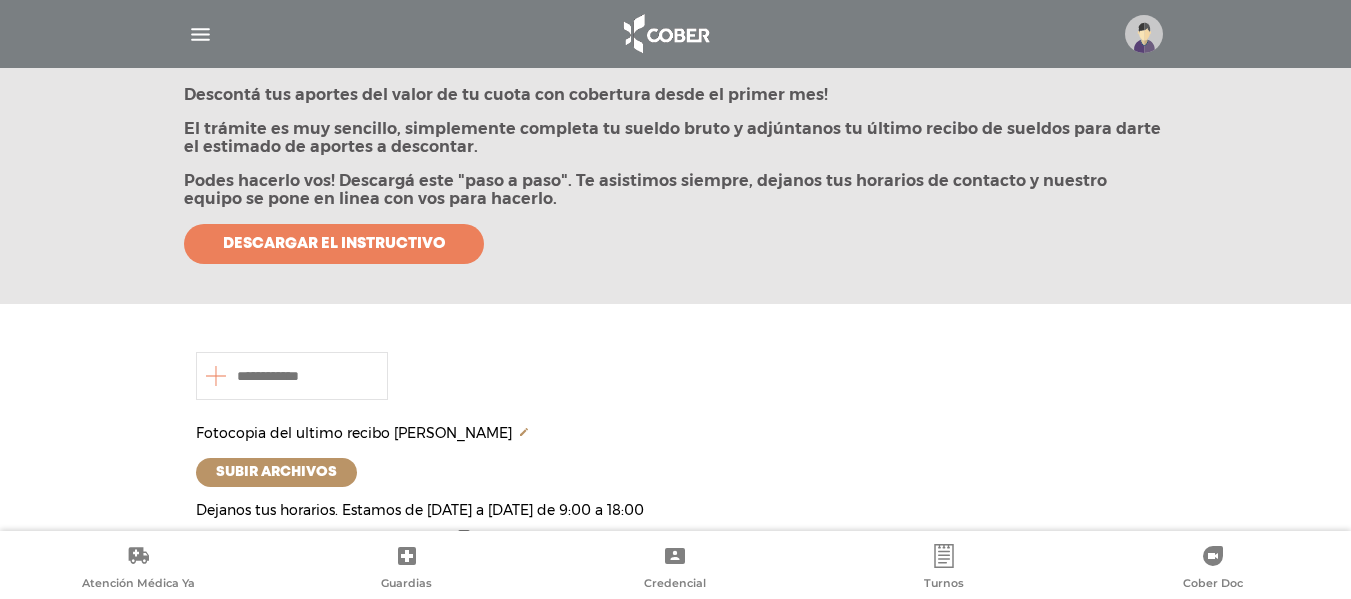 click on "Descargar el instructivo" at bounding box center (334, 244) 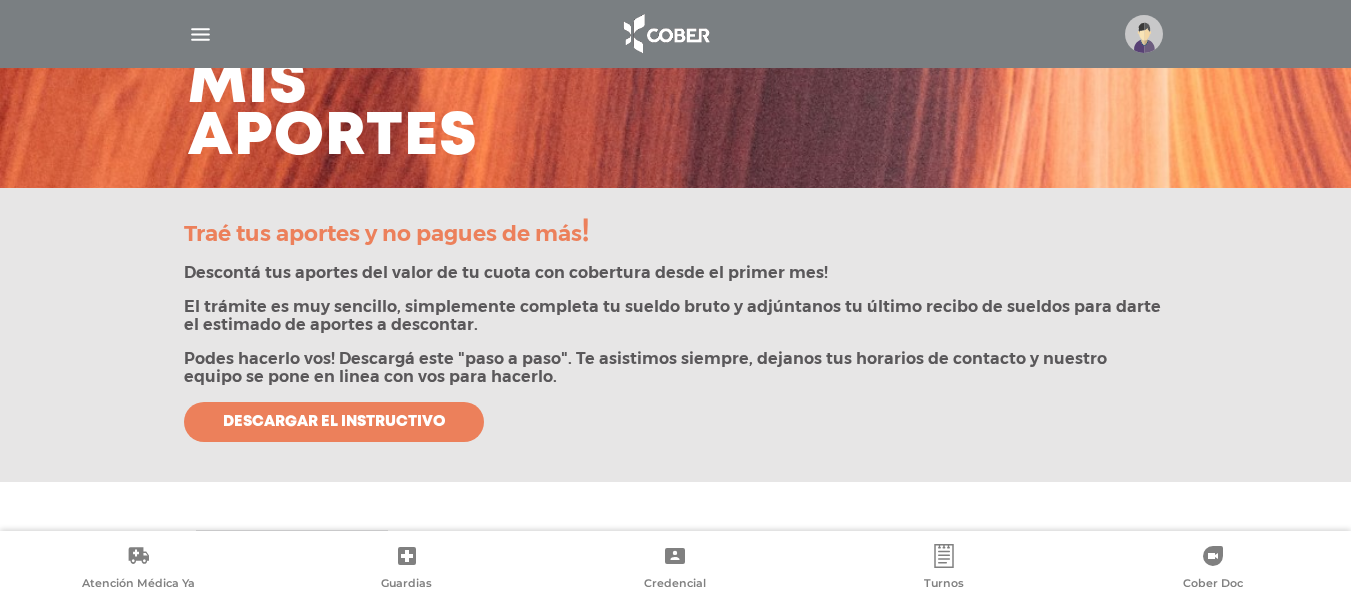 scroll, scrollTop: 0, scrollLeft: 0, axis: both 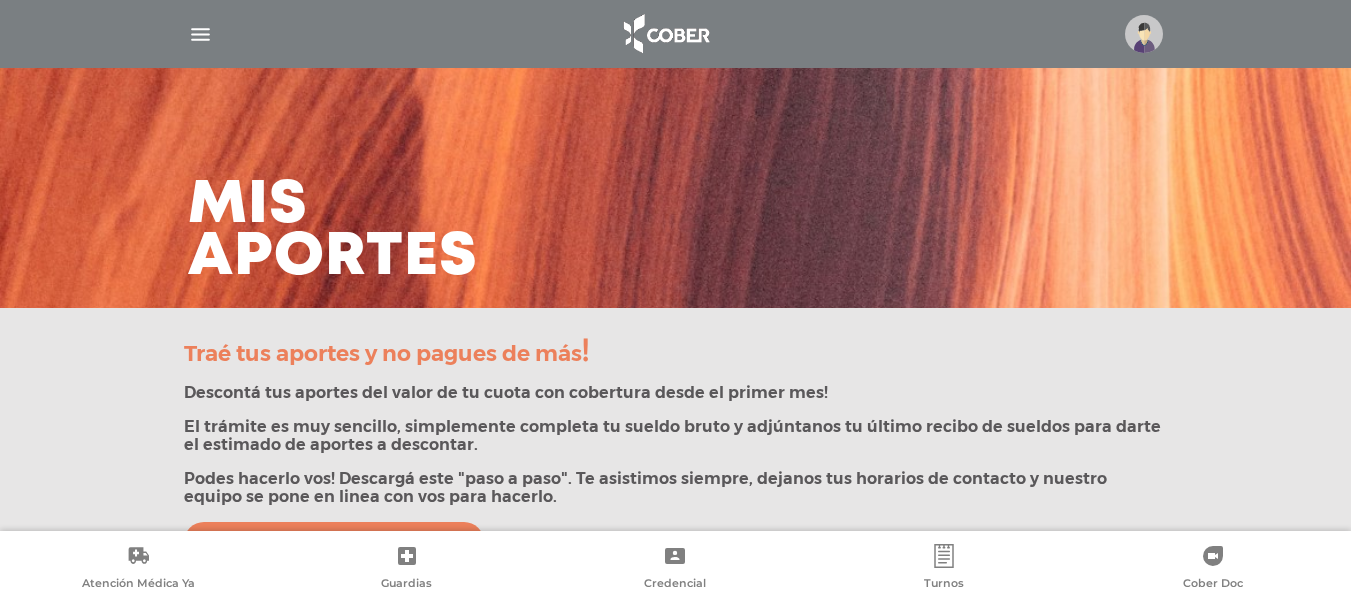 click at bounding box center (200, 34) 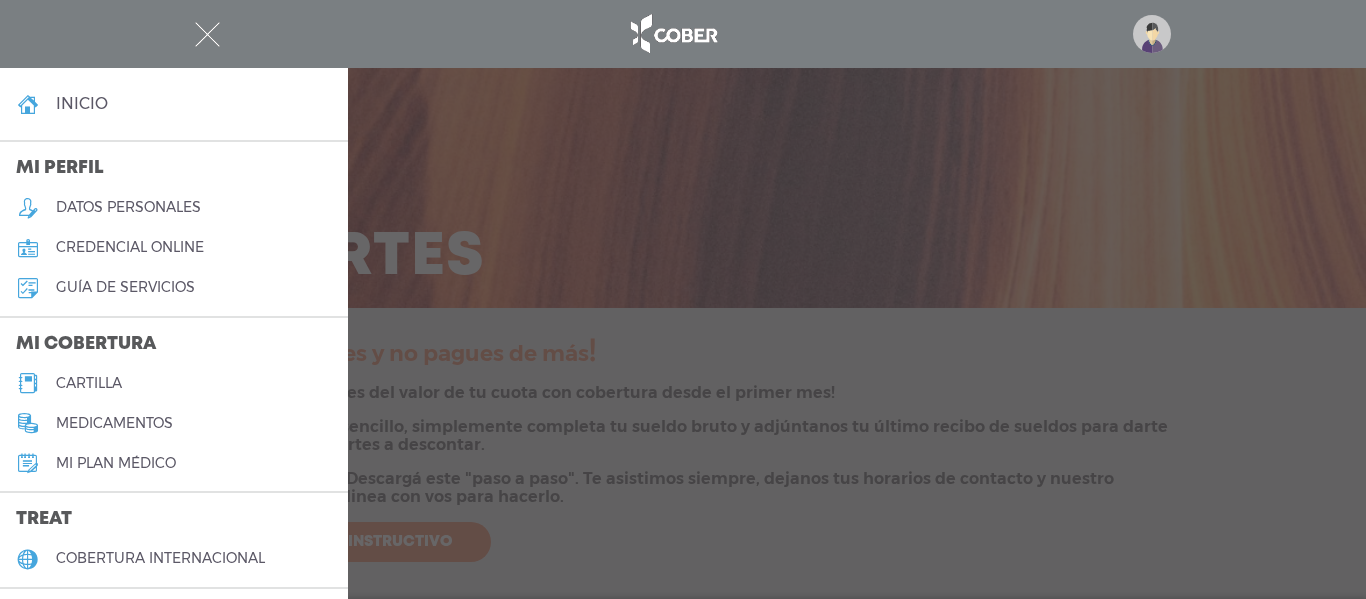 click on "guía de servicios" at bounding box center (125, 287) 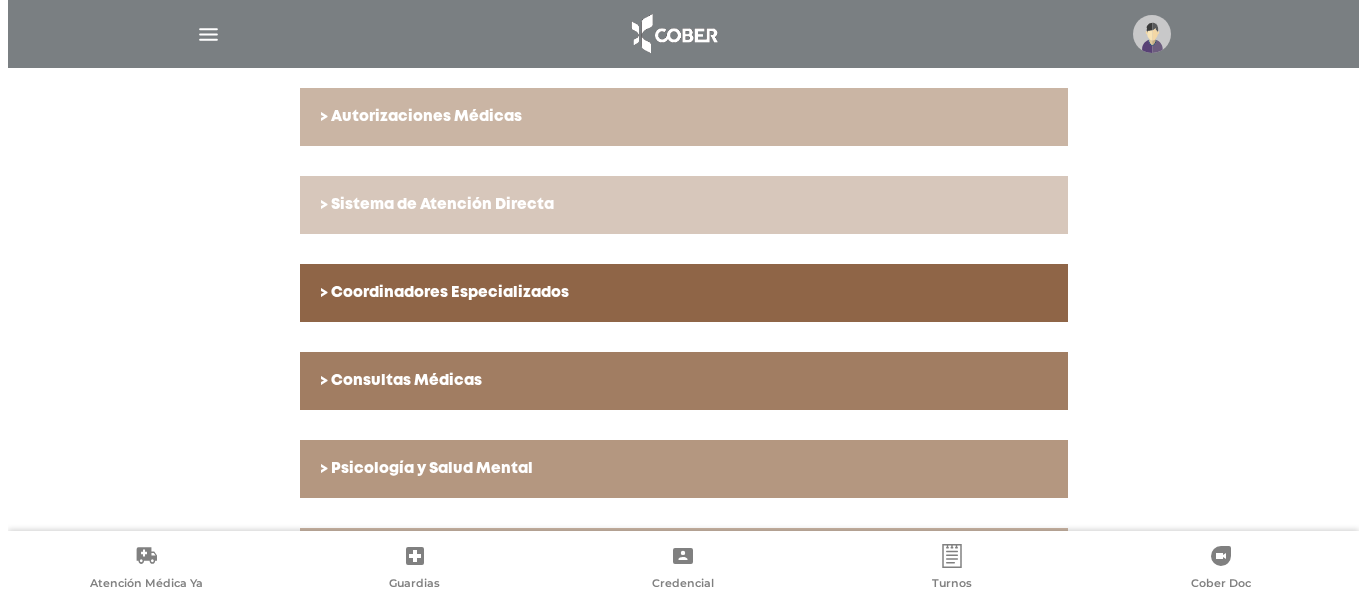 scroll, scrollTop: 780, scrollLeft: 0, axis: vertical 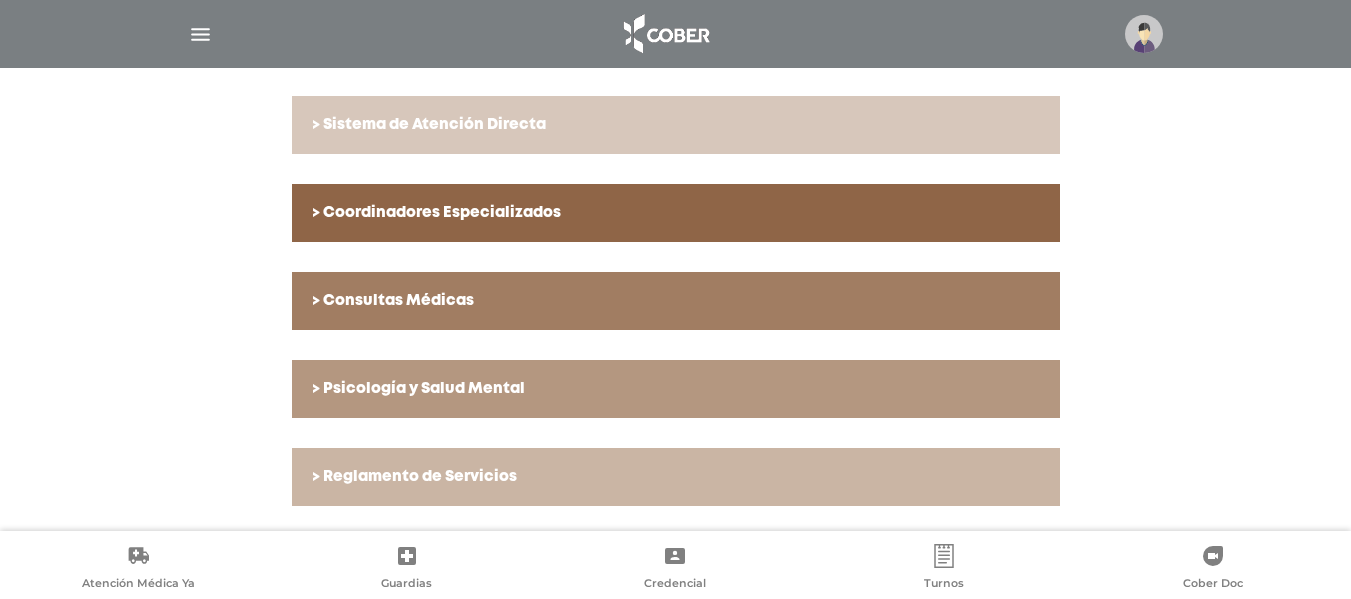 click at bounding box center [200, 34] 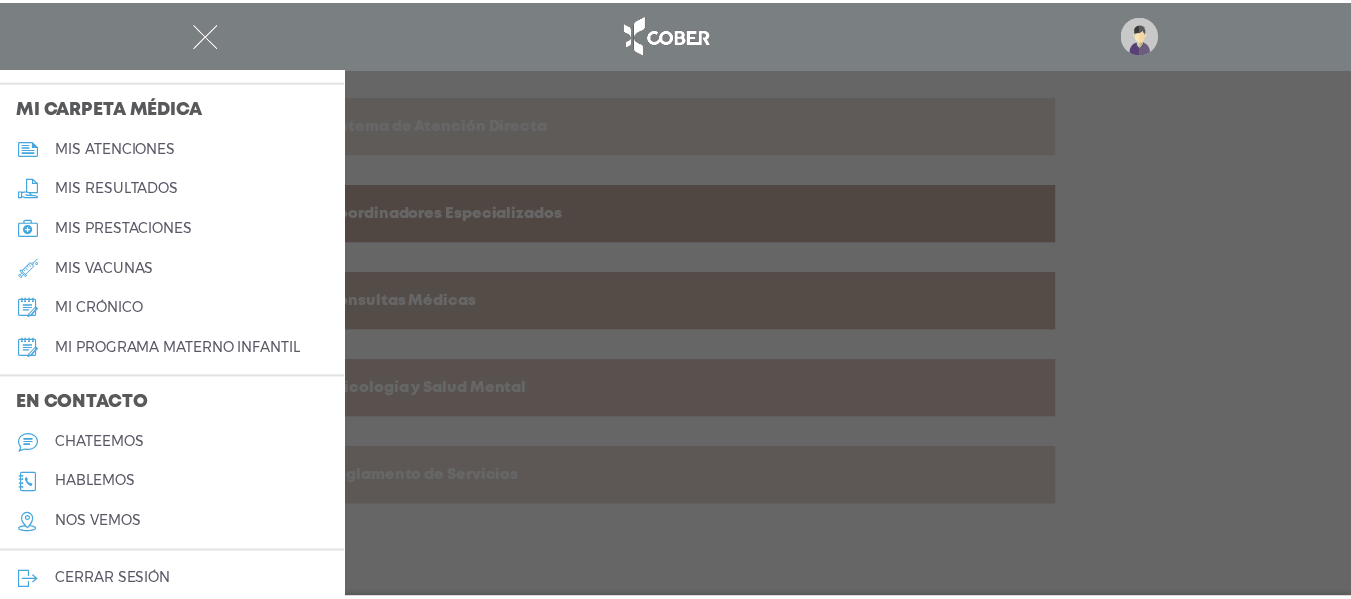 scroll, scrollTop: 944, scrollLeft: 0, axis: vertical 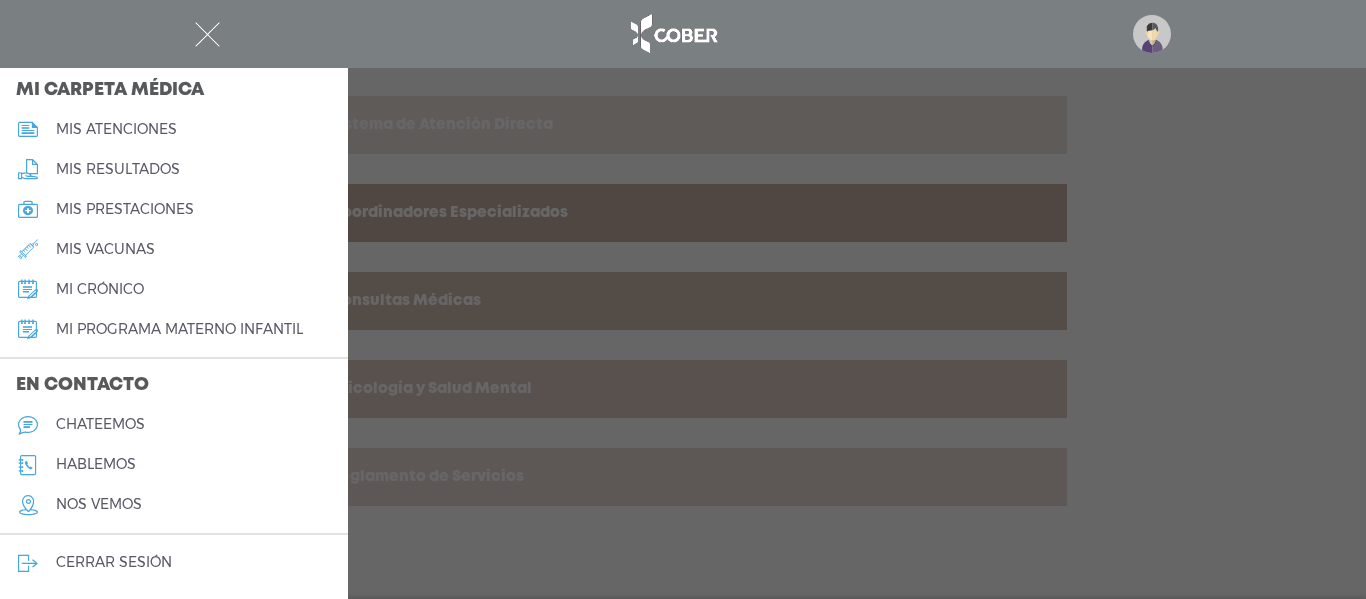 click on "hablemos" at bounding box center [96, 464] 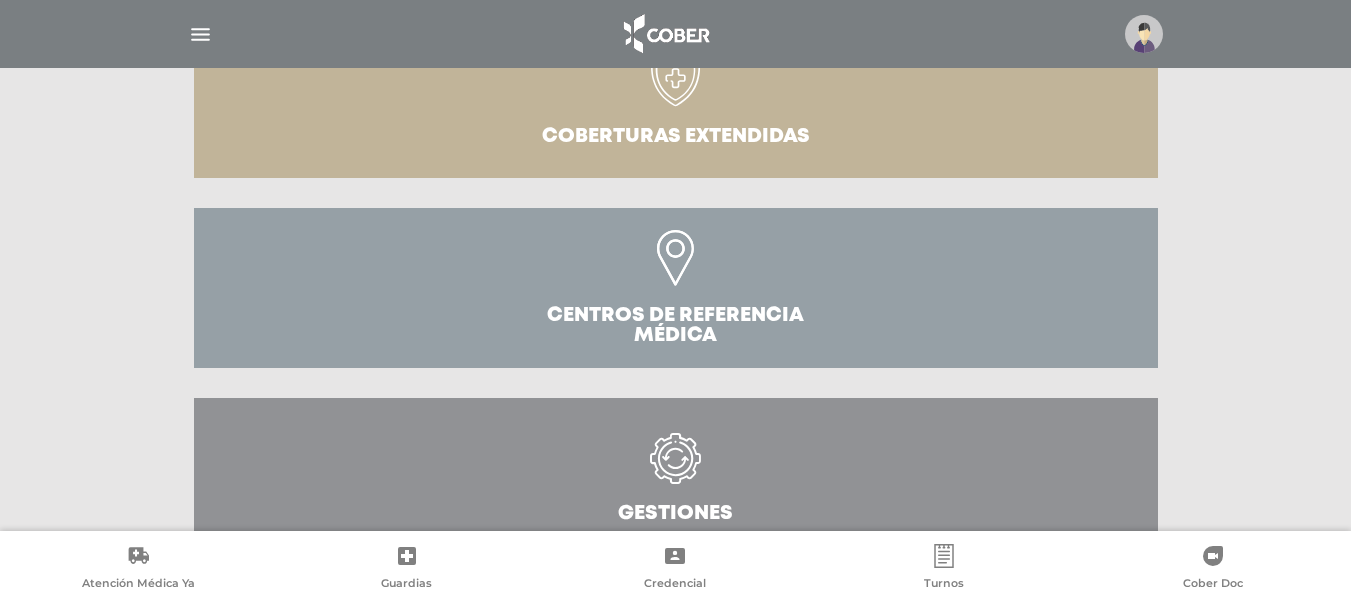 scroll, scrollTop: 757, scrollLeft: 0, axis: vertical 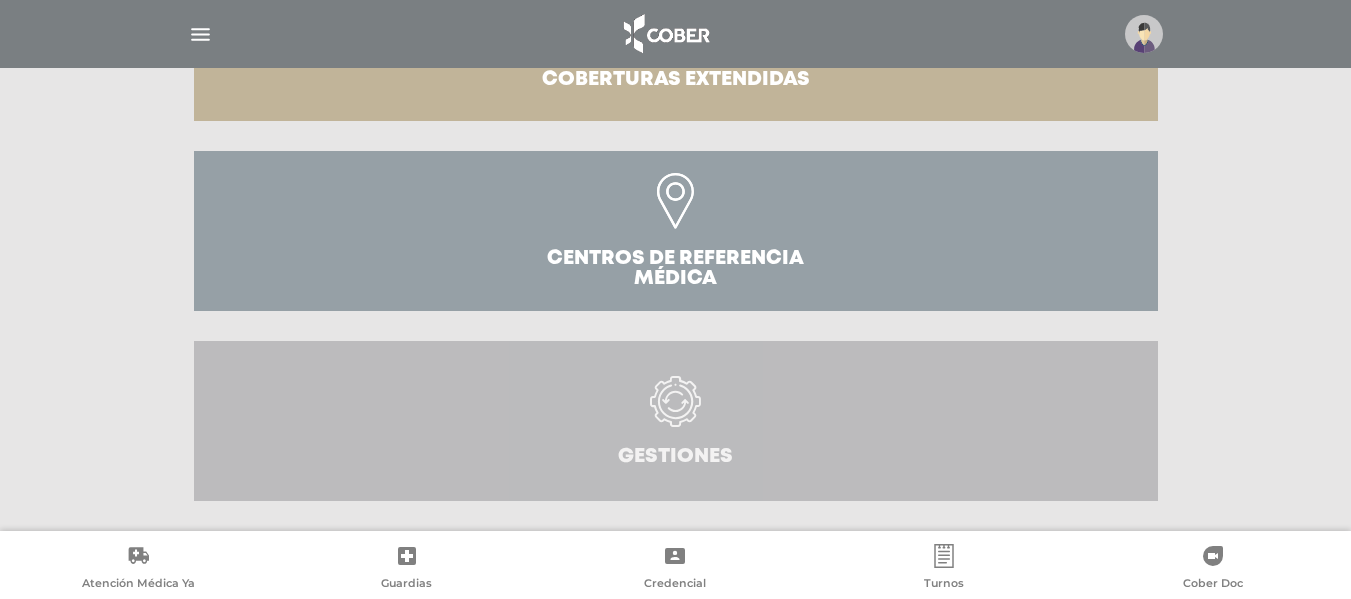 click on "Gestiones" at bounding box center [675, 457] 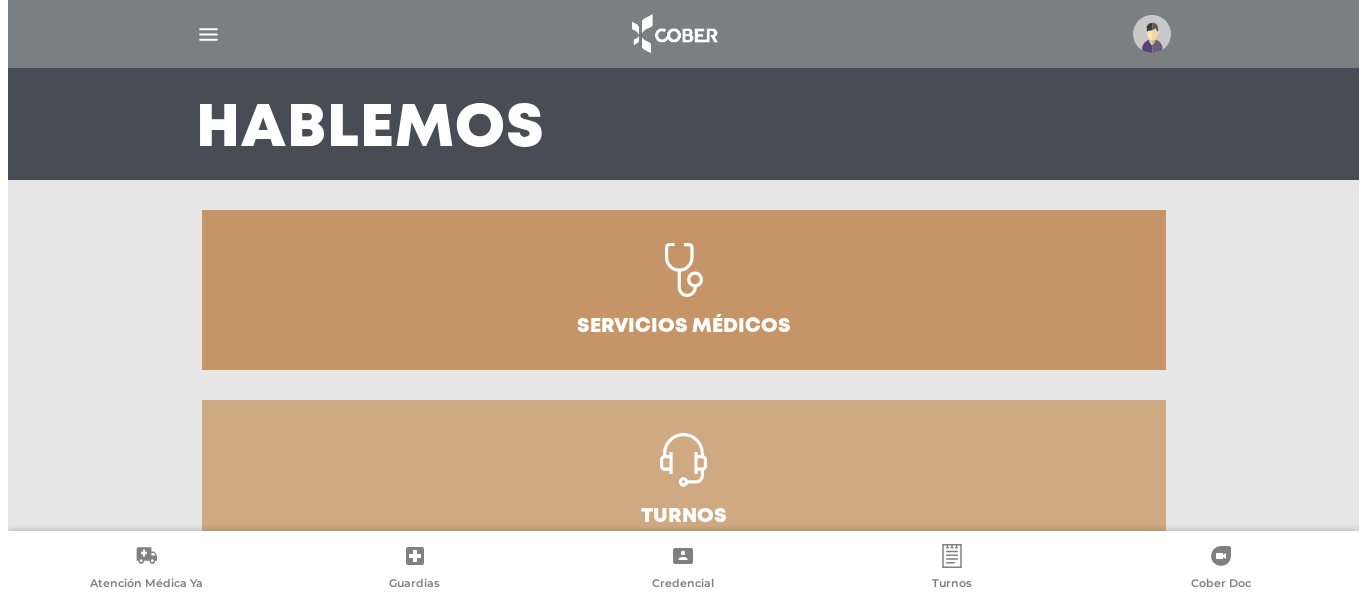 scroll, scrollTop: 0, scrollLeft: 0, axis: both 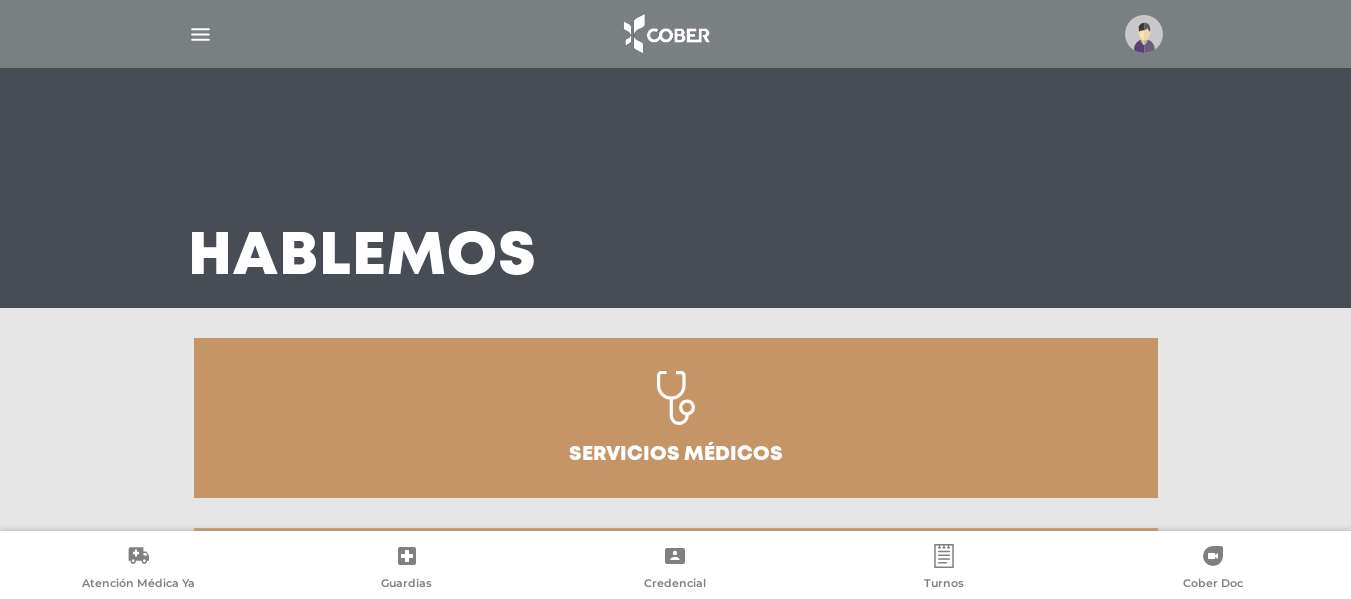 click at bounding box center (676, 34) 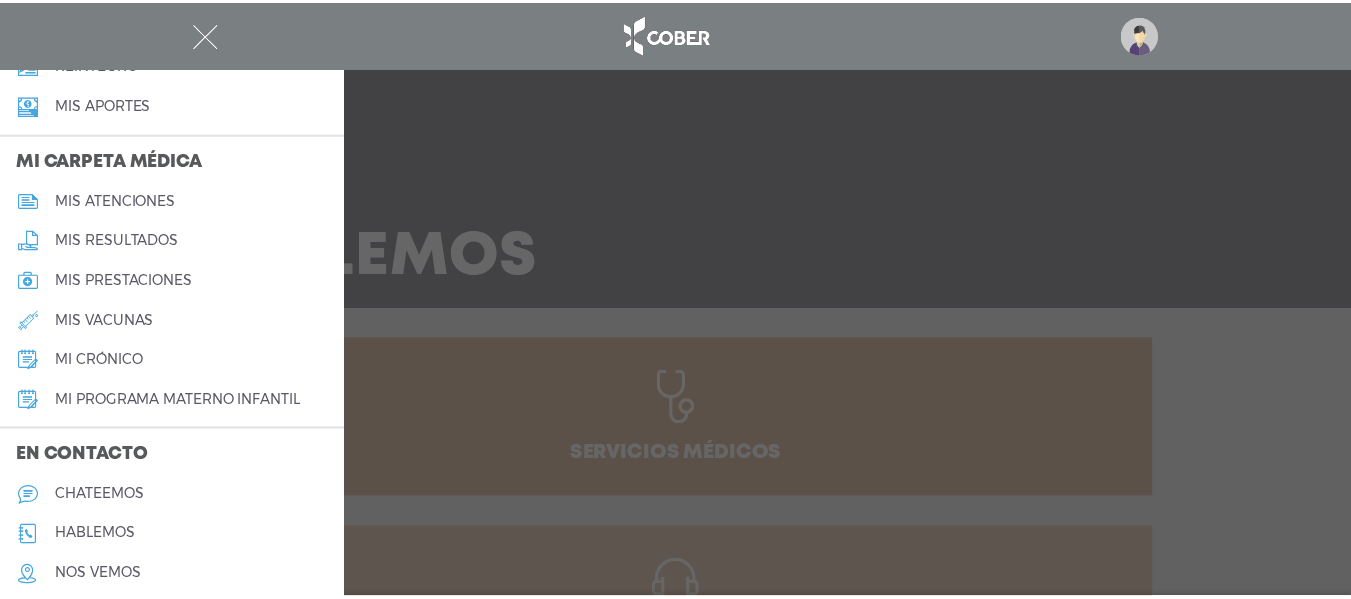 scroll, scrollTop: 944, scrollLeft: 0, axis: vertical 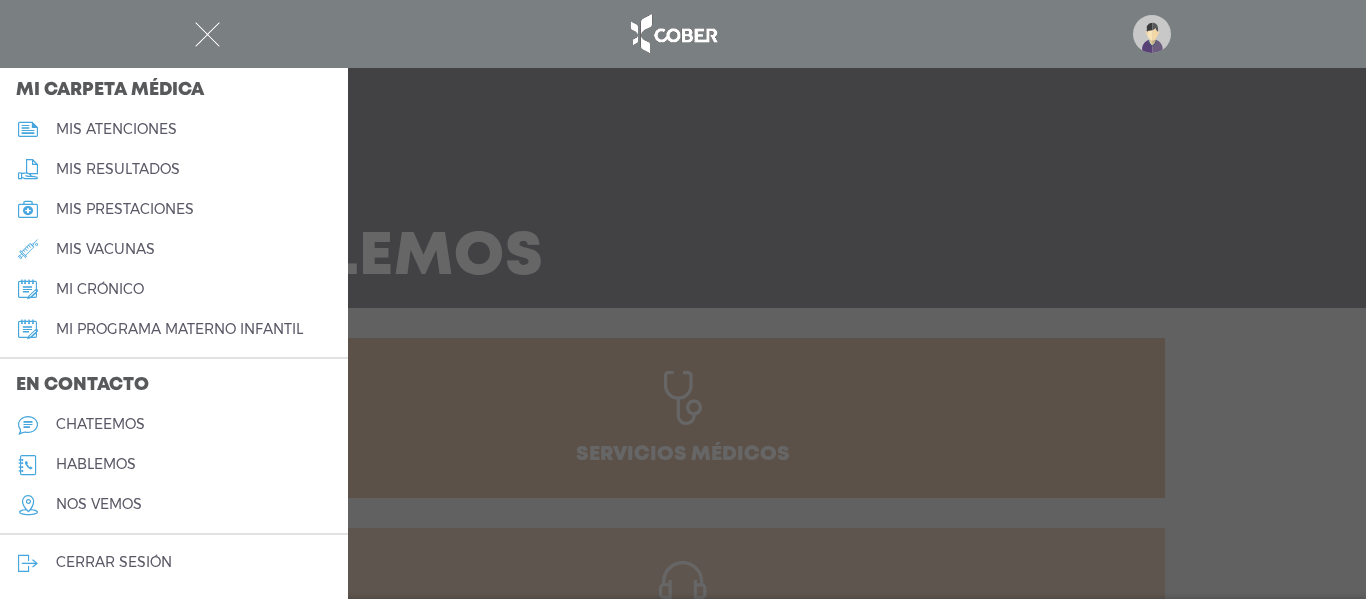 click on "cerrar sesión" at bounding box center [114, 562] 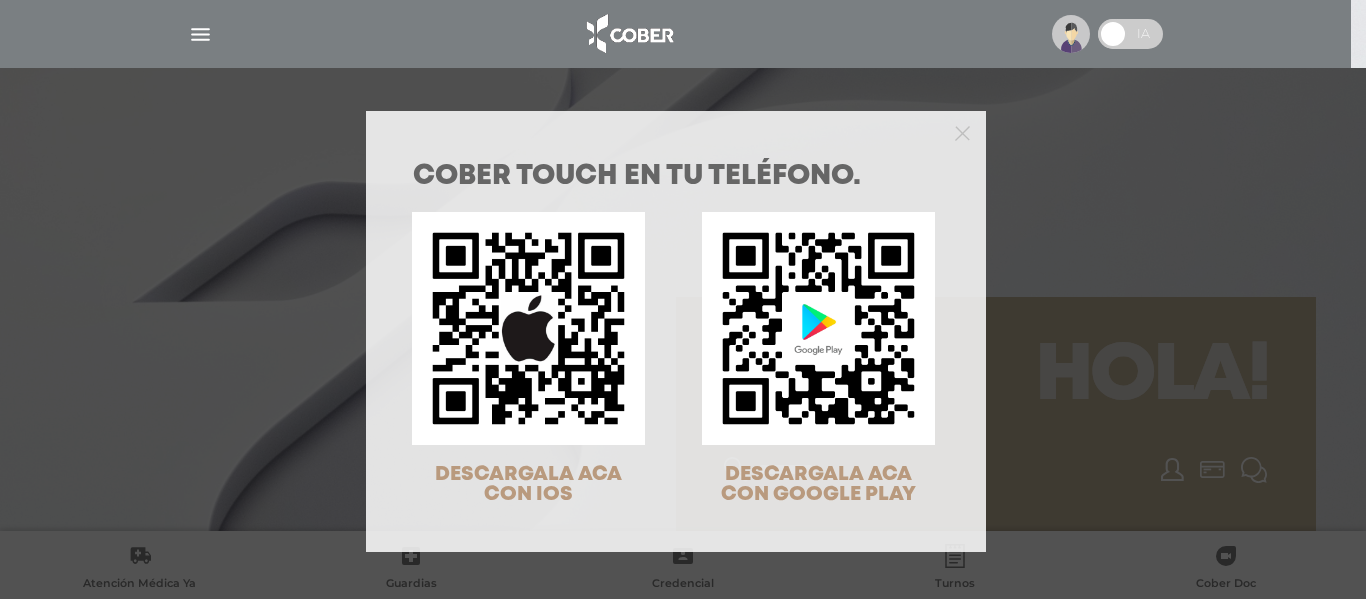 scroll, scrollTop: 0, scrollLeft: 0, axis: both 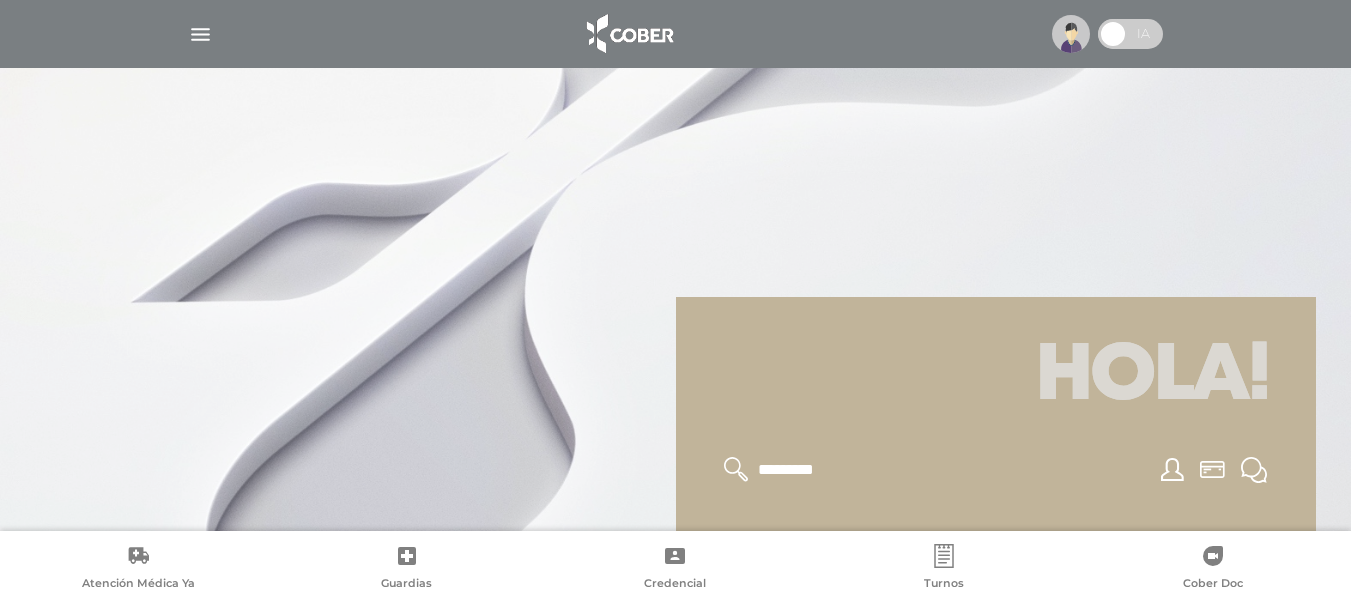 click at bounding box center (200, 34) 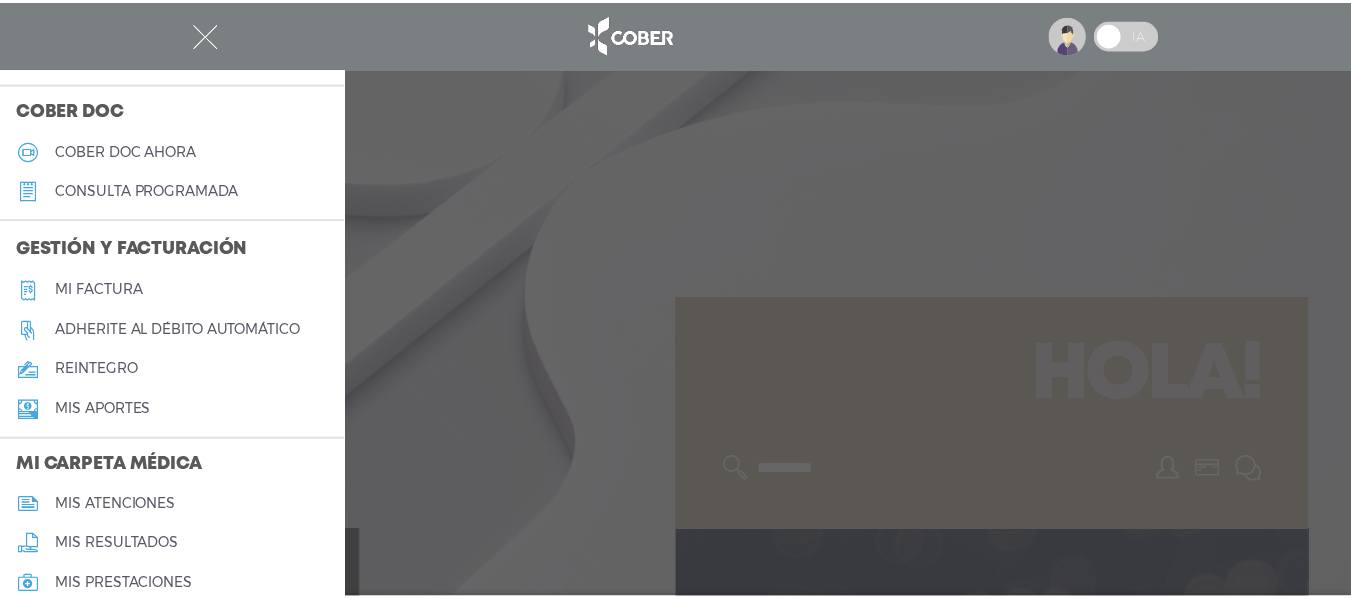 scroll, scrollTop: 600, scrollLeft: 0, axis: vertical 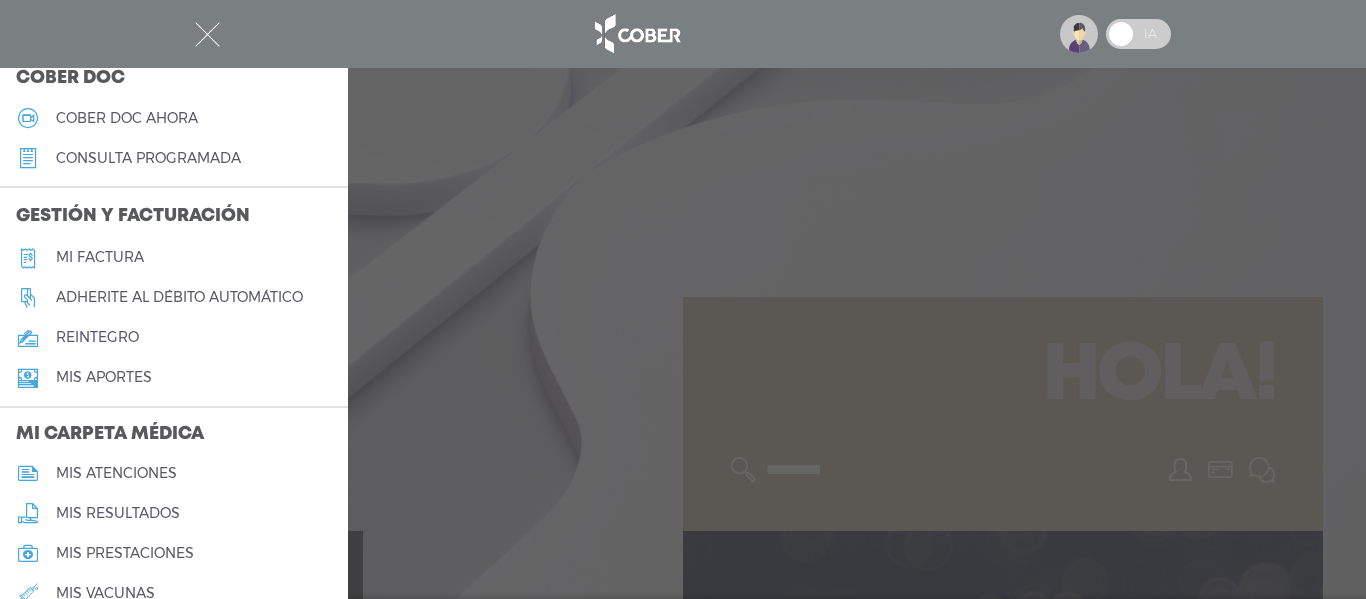 click on "Mis aportes" at bounding box center (104, 377) 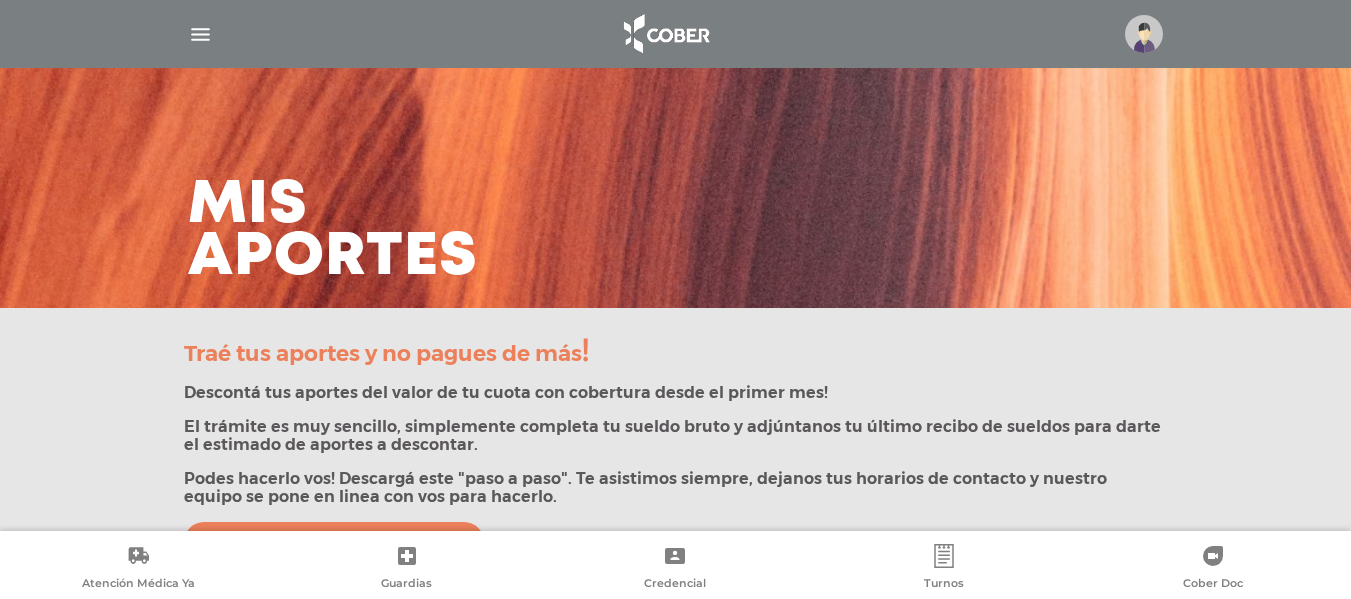 scroll, scrollTop: 0, scrollLeft: 0, axis: both 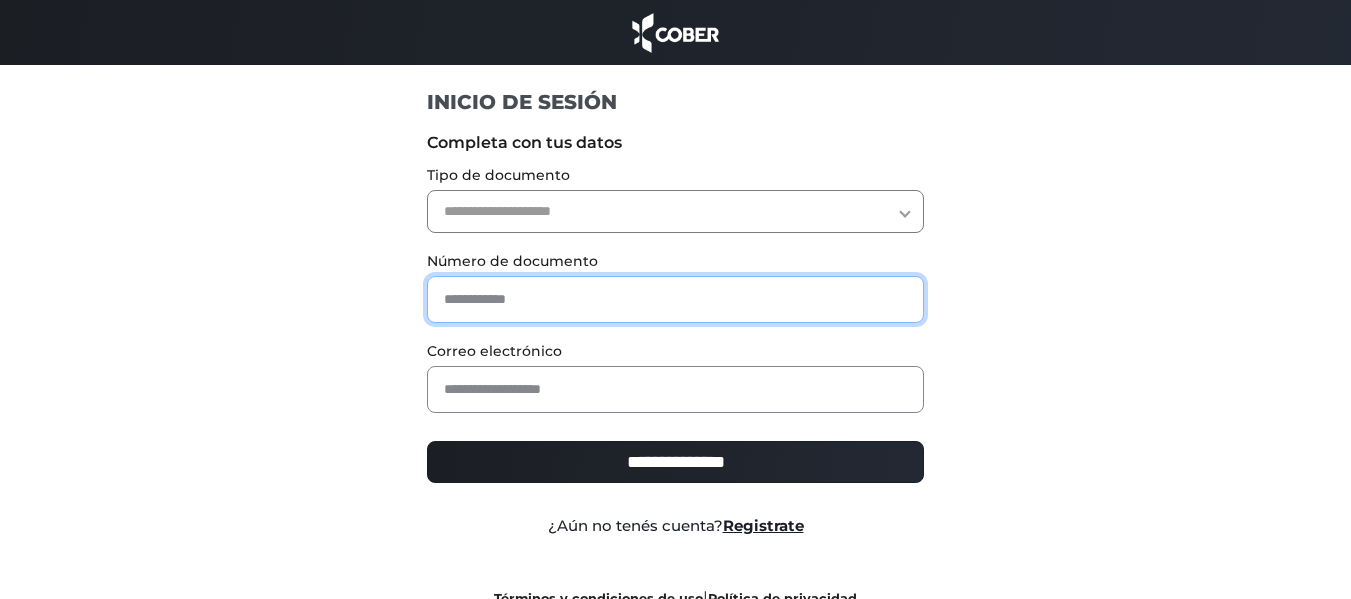 click at bounding box center [675, 299] 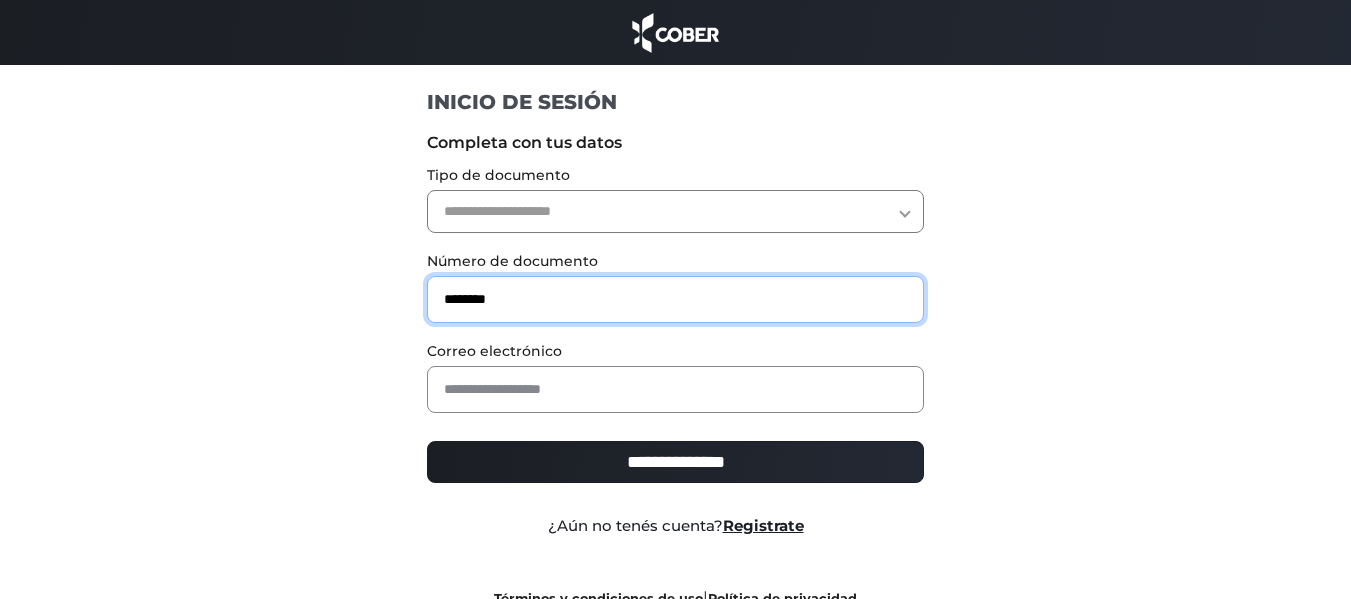 type on "********" 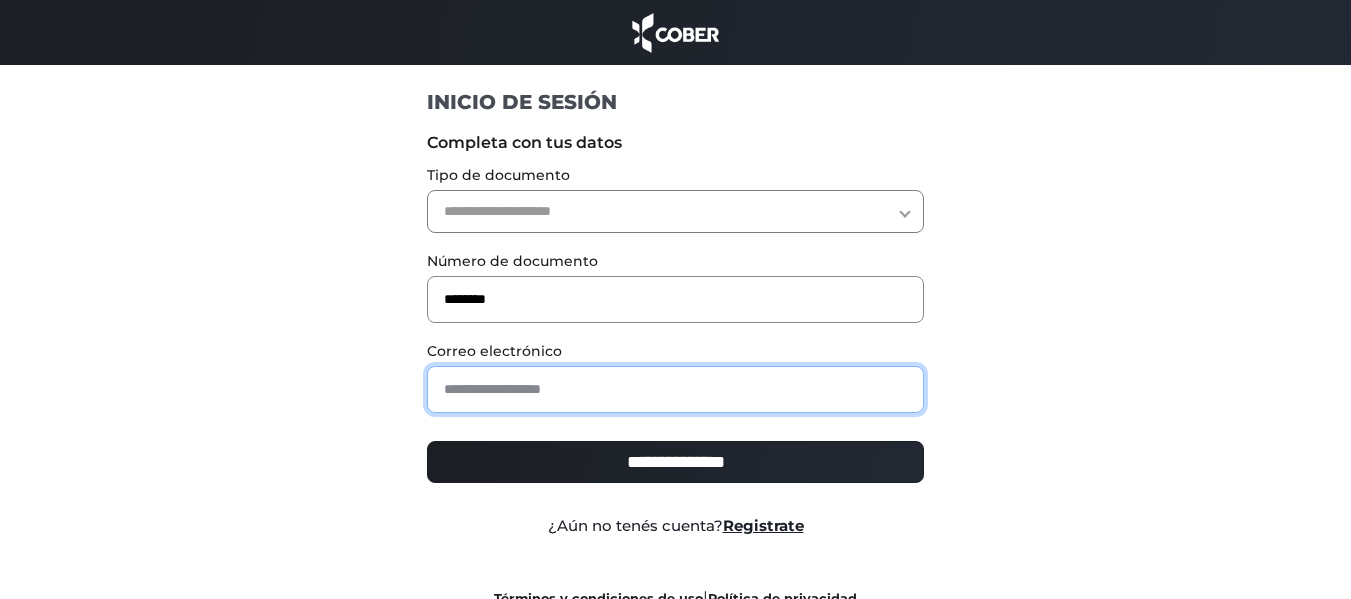paste on "**********" 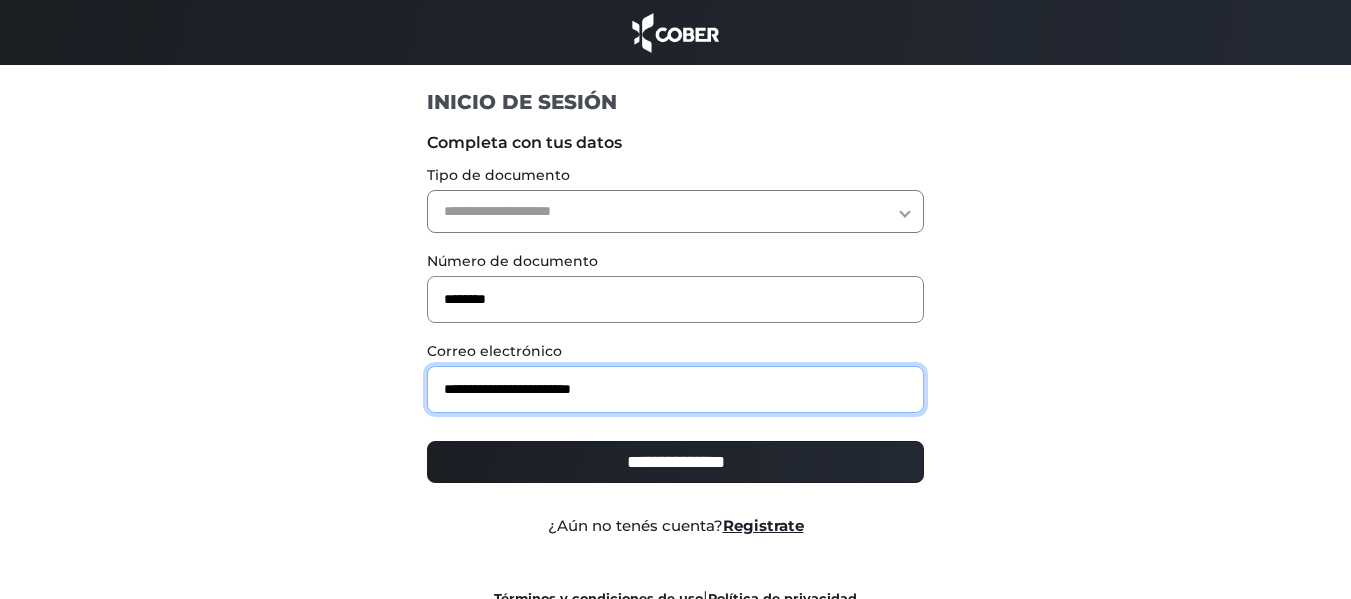 type on "**********" 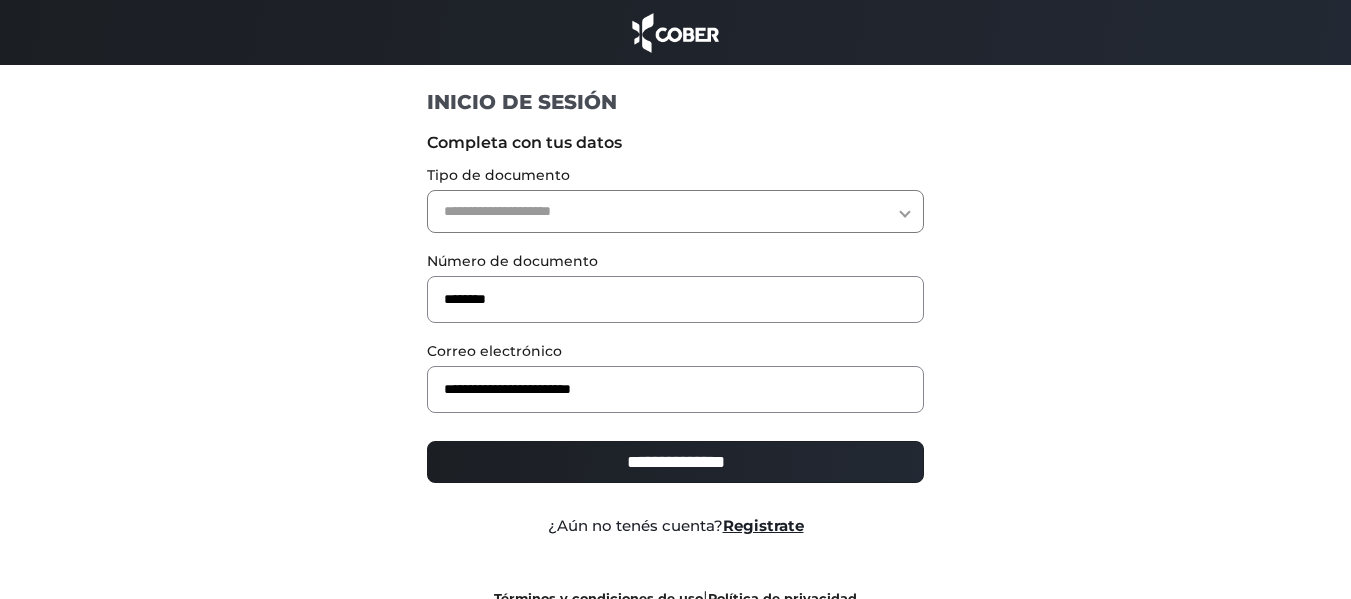 click on "**********" at bounding box center [675, 462] 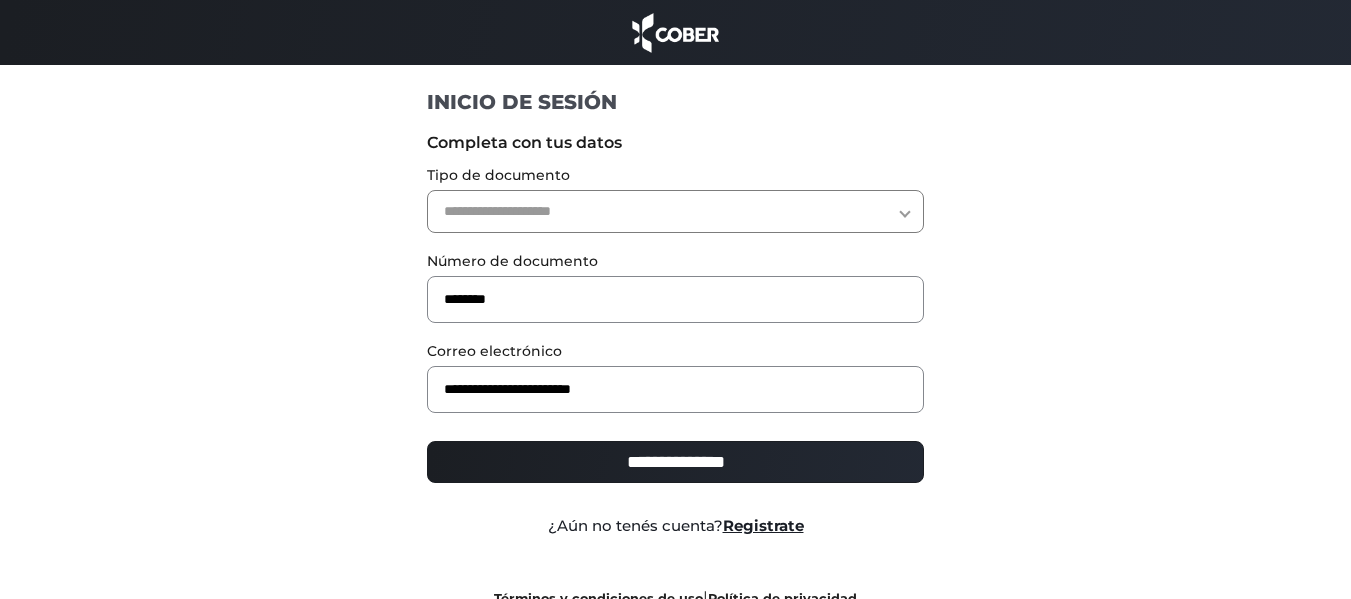 click on "**********" at bounding box center (675, 211) 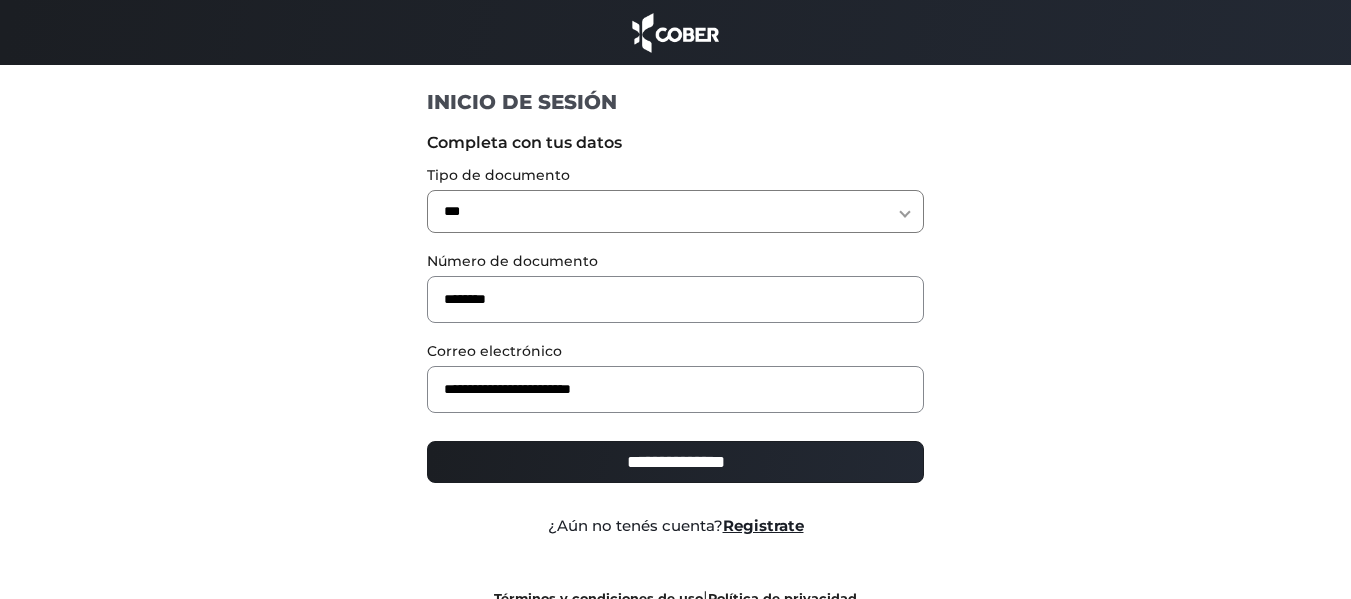 click on "**********" at bounding box center [675, 211] 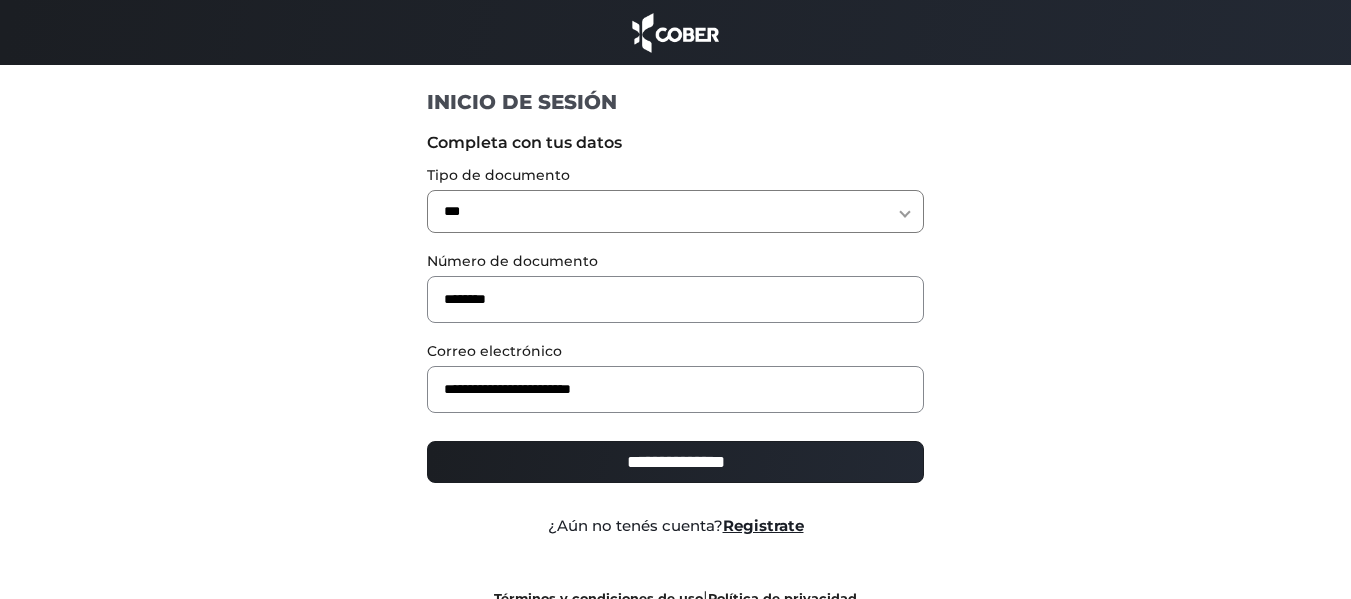 click on "**********" at bounding box center [675, 462] 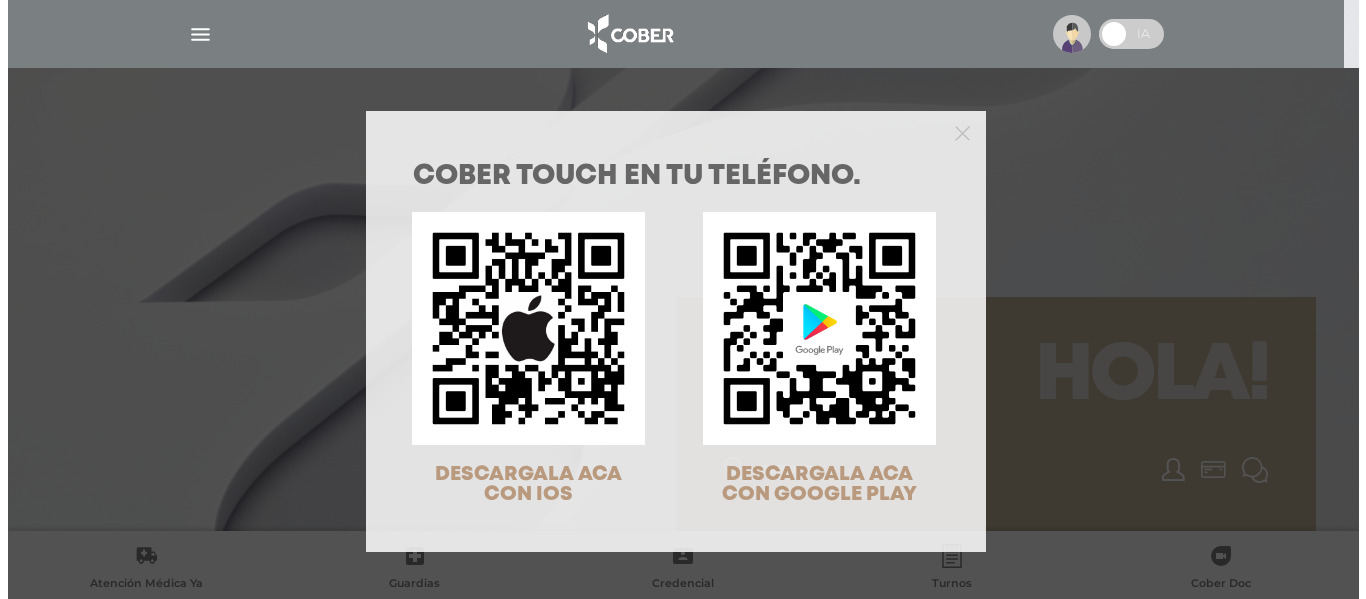 scroll, scrollTop: 0, scrollLeft: 0, axis: both 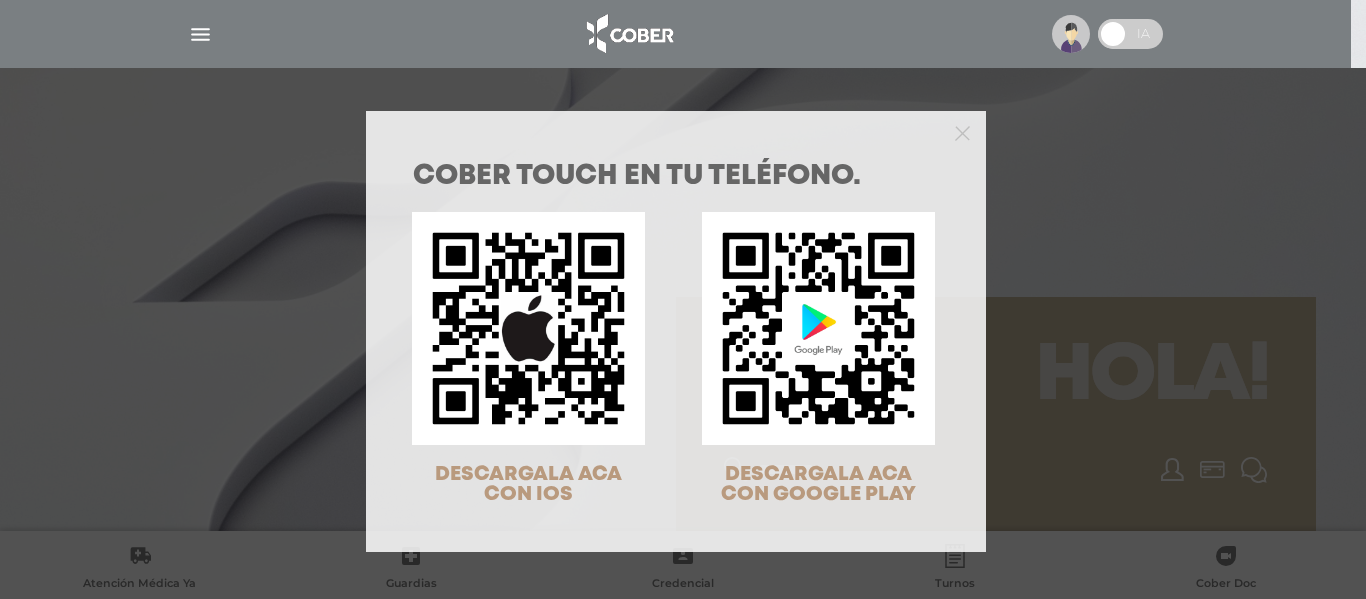 click on "COBER TOUCH en tu teléfono.
DESCARGALA ACA CON IOS
DESCARGALA ACA CON GOOGLE PLAY" at bounding box center (683, 299) 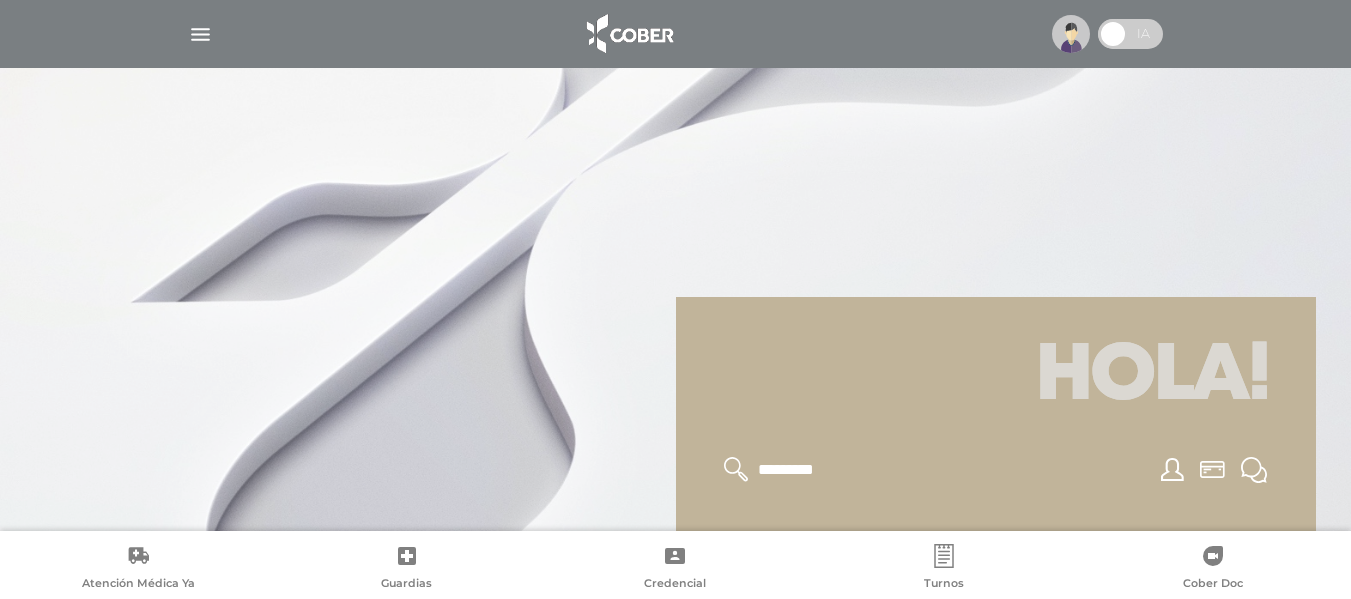 click at bounding box center (200, 34) 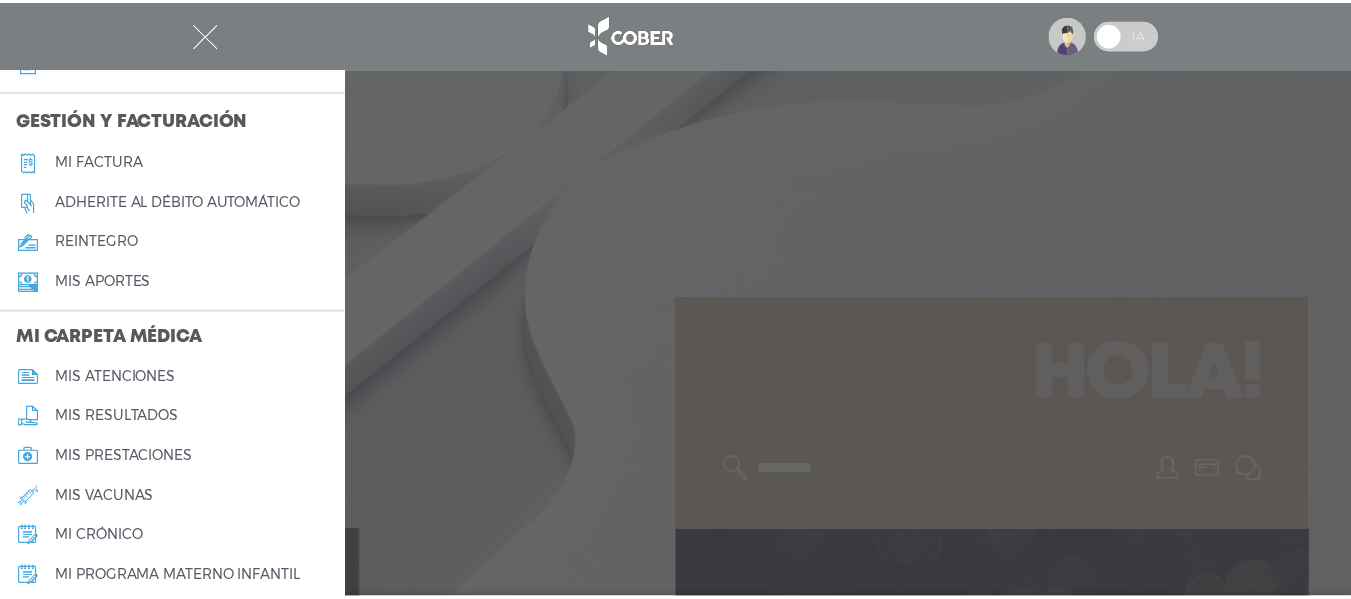 scroll, scrollTop: 700, scrollLeft: 0, axis: vertical 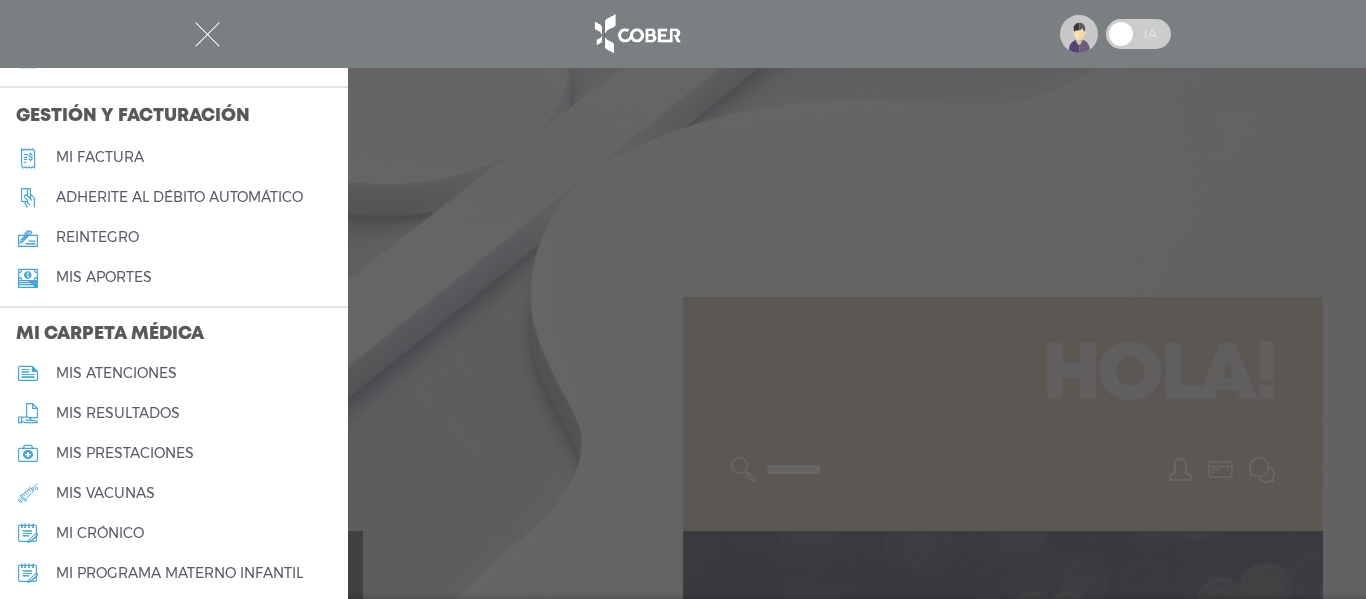 click on "Mis aportes" at bounding box center [104, 277] 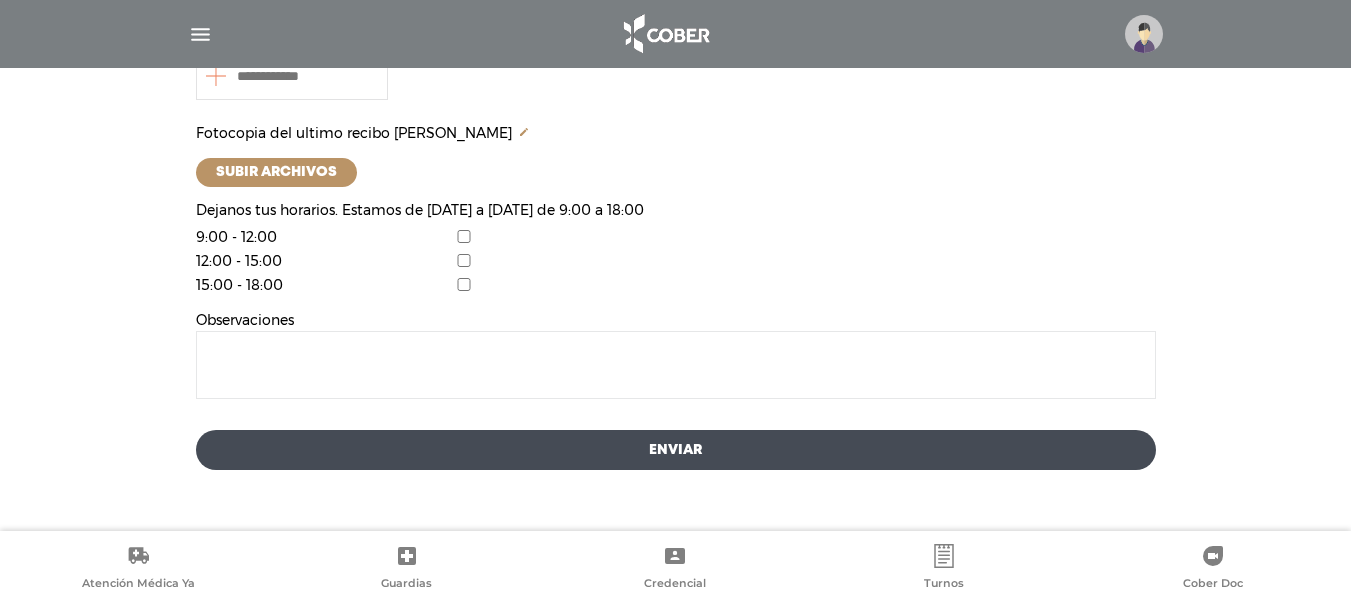 scroll, scrollTop: 498, scrollLeft: 0, axis: vertical 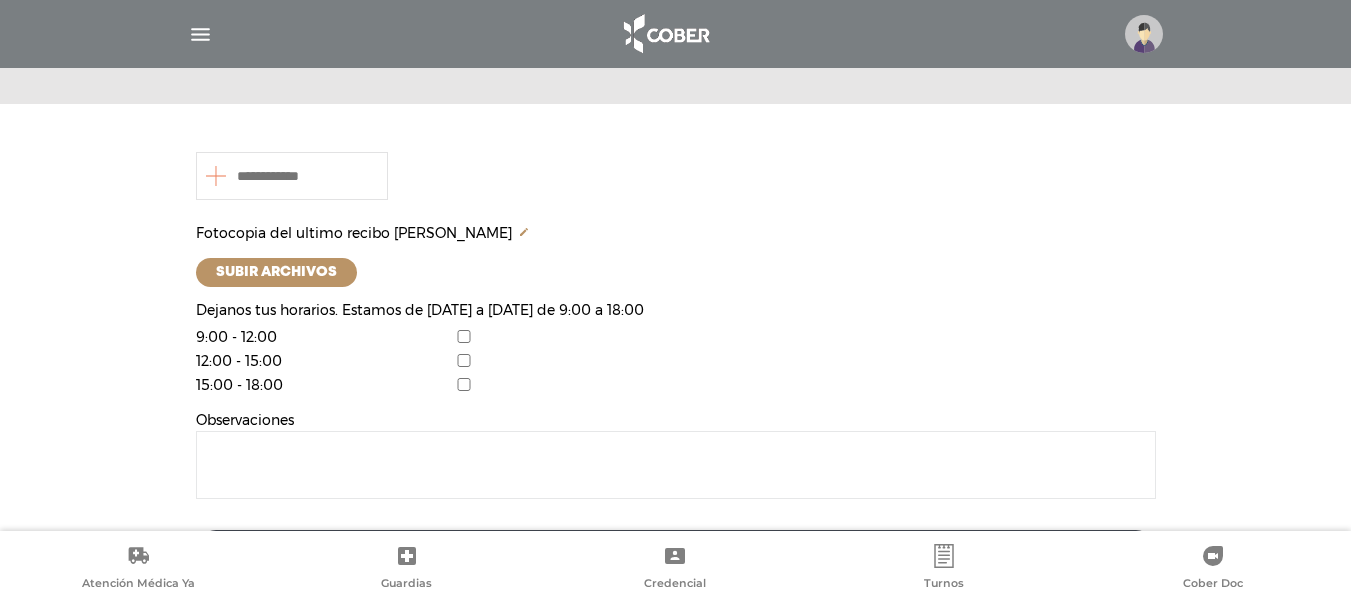 click at bounding box center (292, 176) 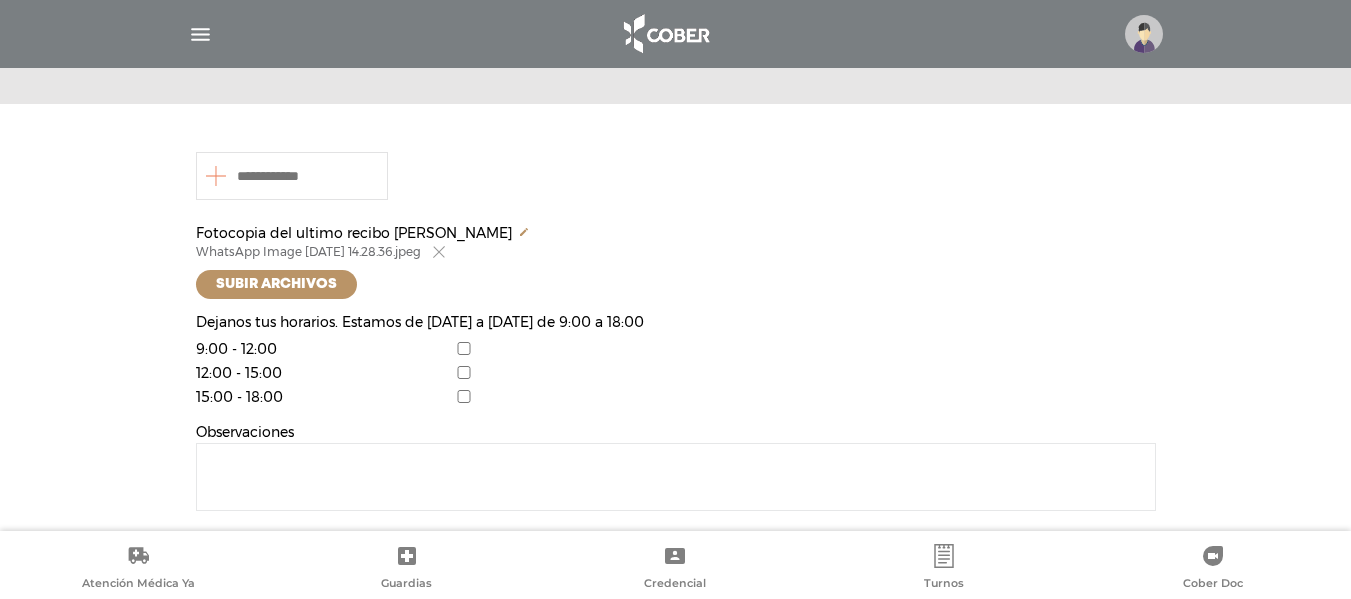click on "Subir archivos" at bounding box center (676, 278) 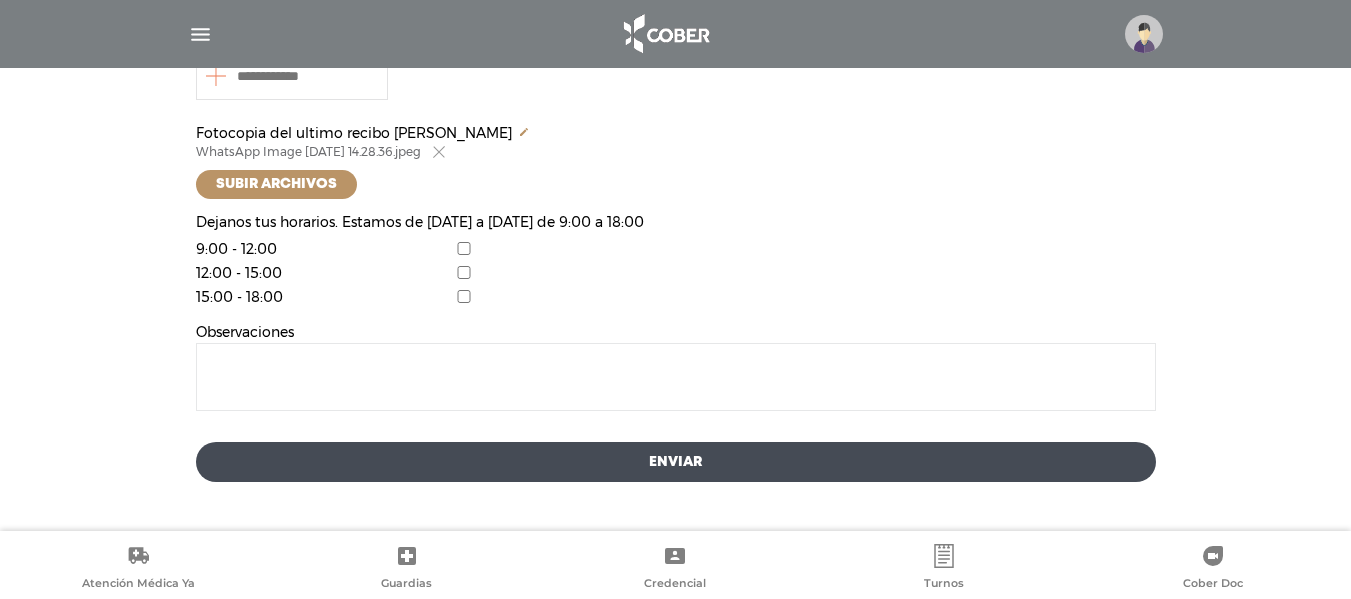 scroll, scrollTop: 610, scrollLeft: 0, axis: vertical 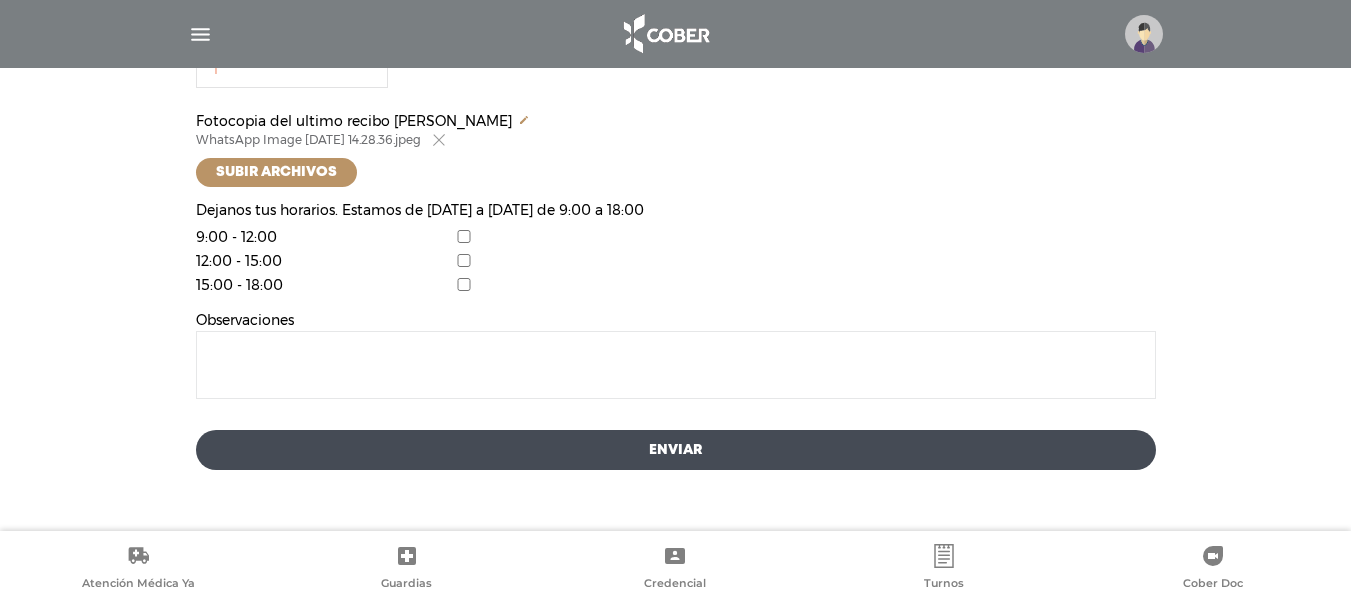 click at bounding box center [676, 365] 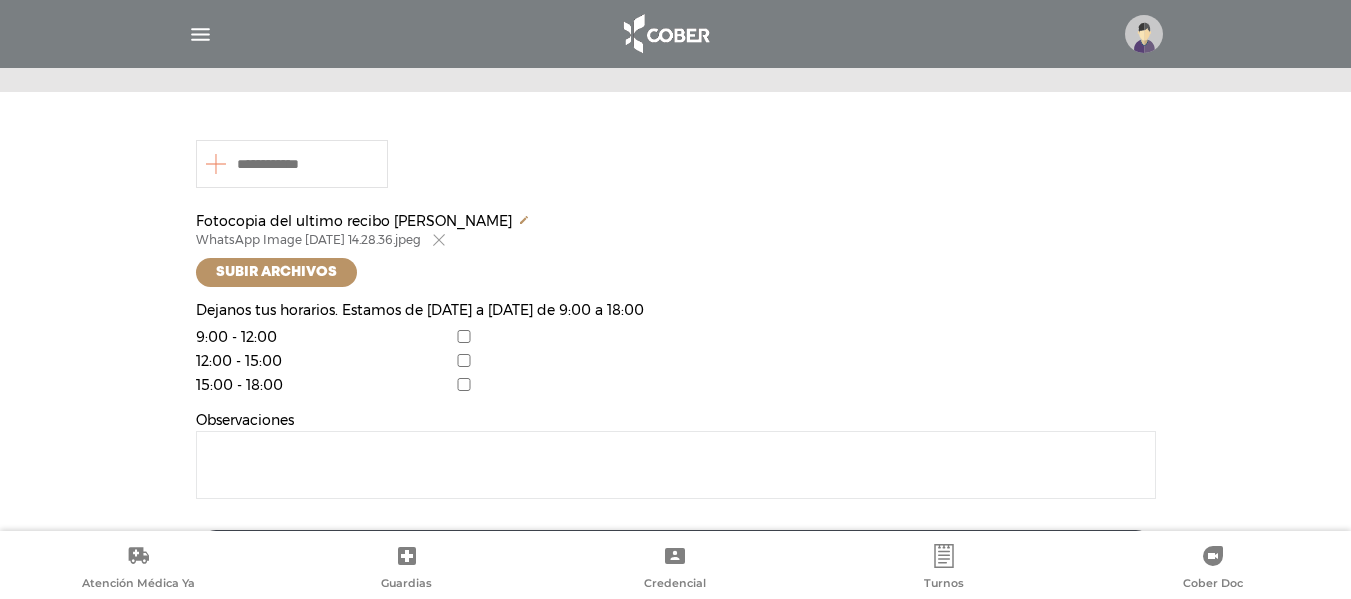 scroll, scrollTop: 610, scrollLeft: 0, axis: vertical 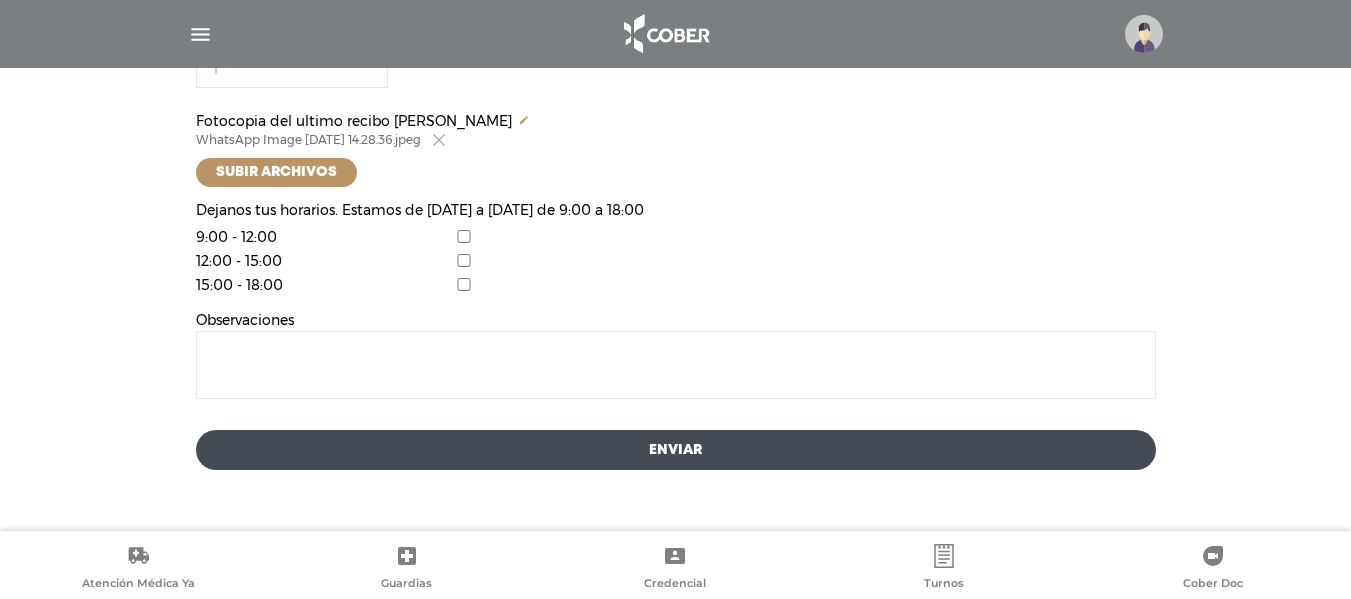 click on "Enviar" at bounding box center [676, 450] 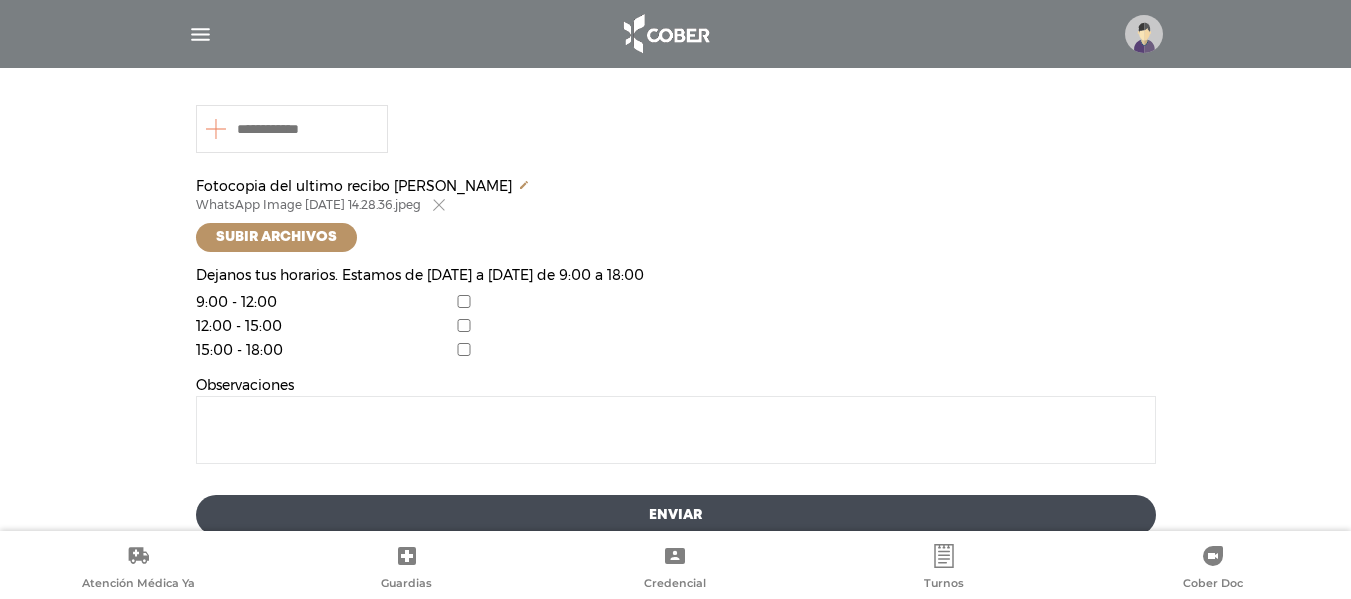 scroll, scrollTop: 510, scrollLeft: 0, axis: vertical 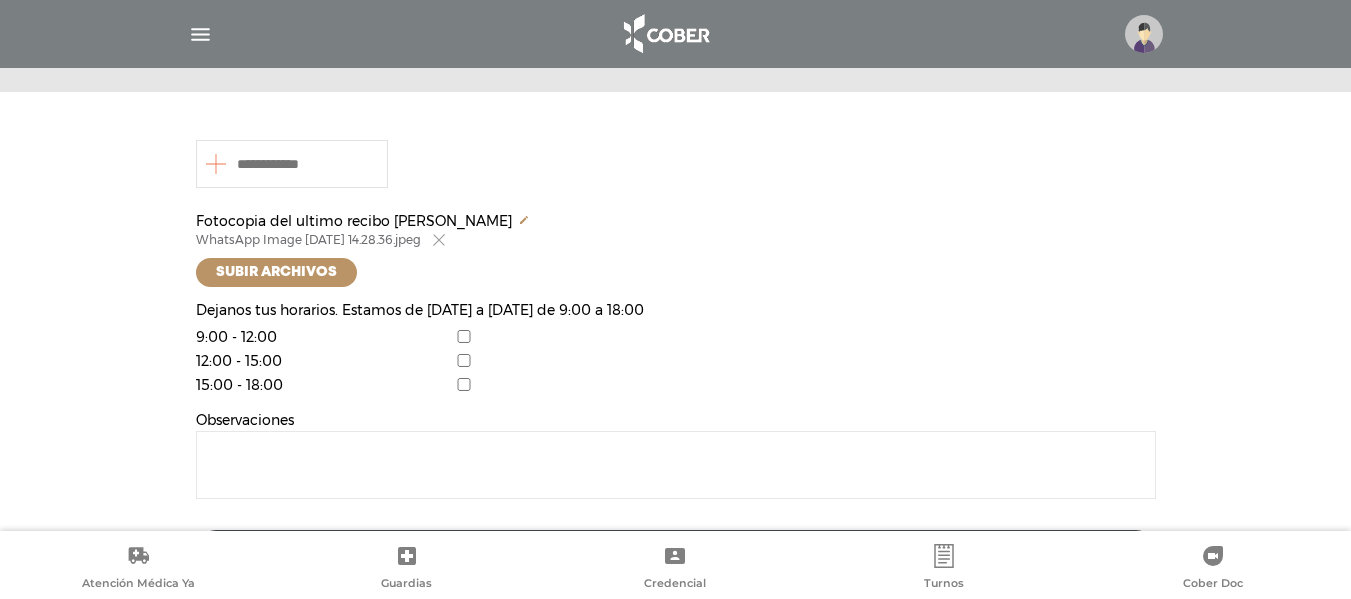 type on "********" 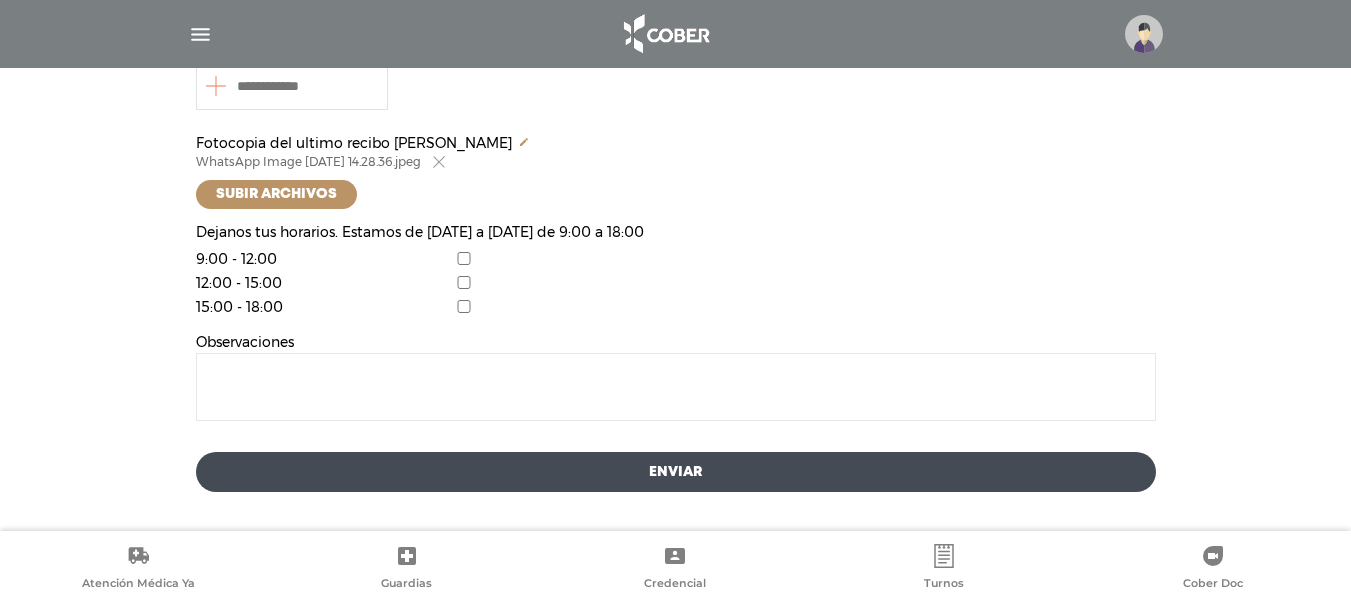 scroll, scrollTop: 610, scrollLeft: 0, axis: vertical 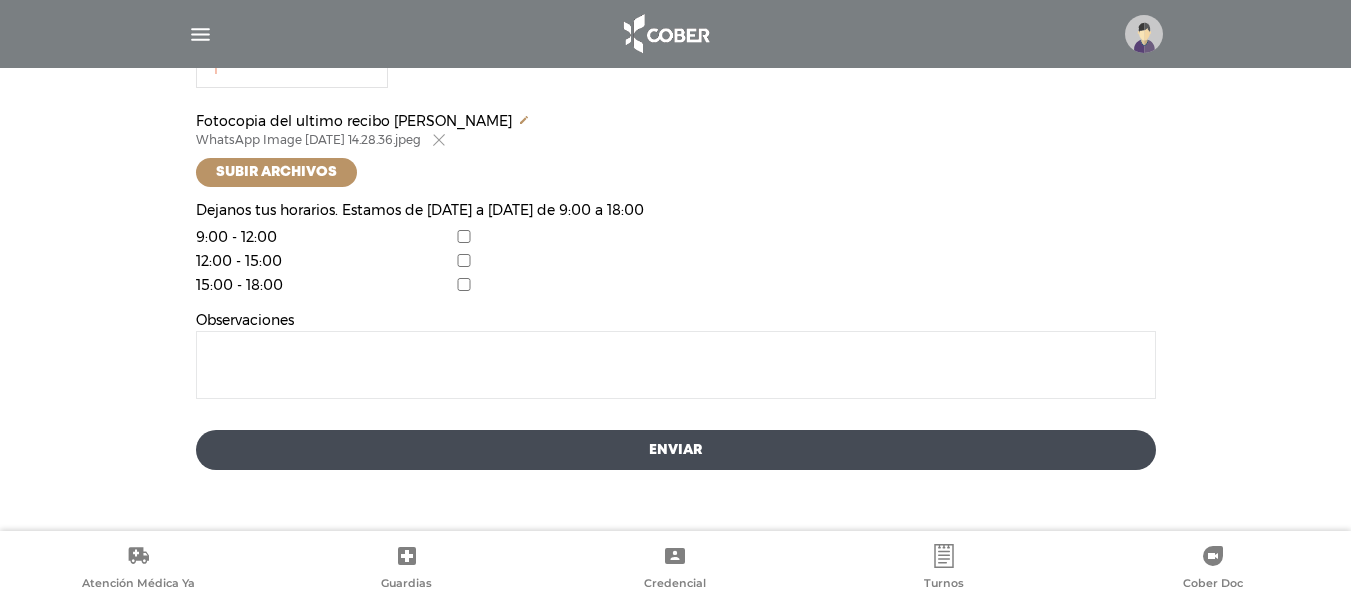 click on "Enviar" at bounding box center [676, 450] 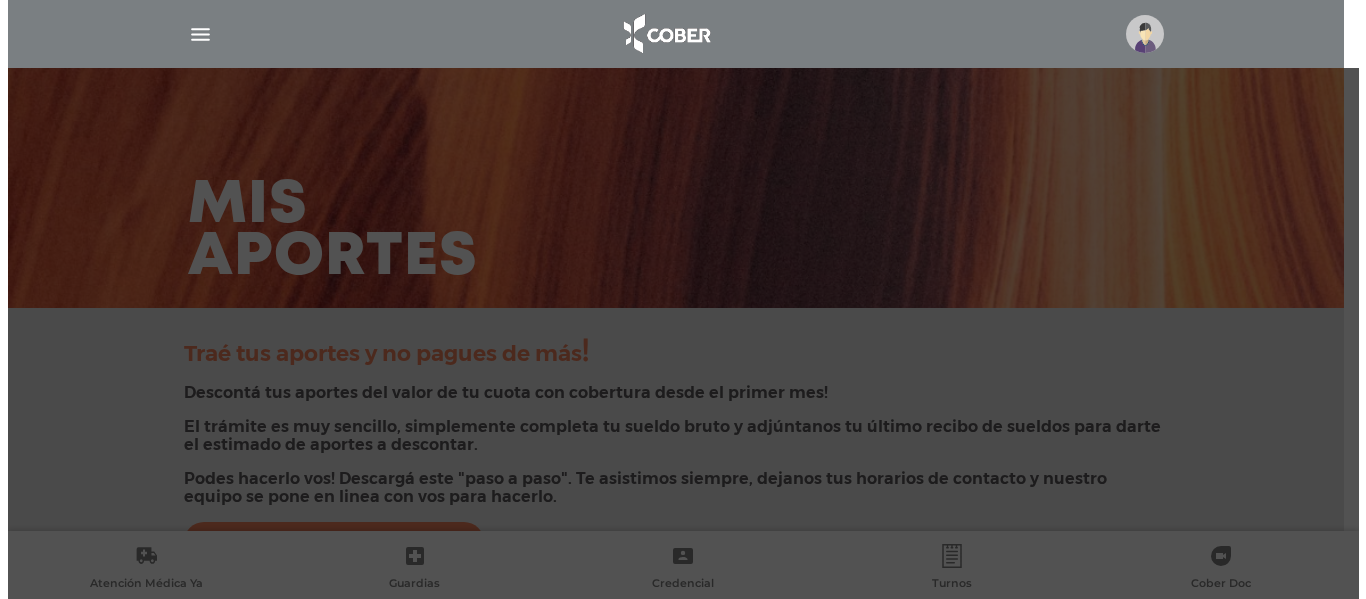 scroll, scrollTop: 0, scrollLeft: 0, axis: both 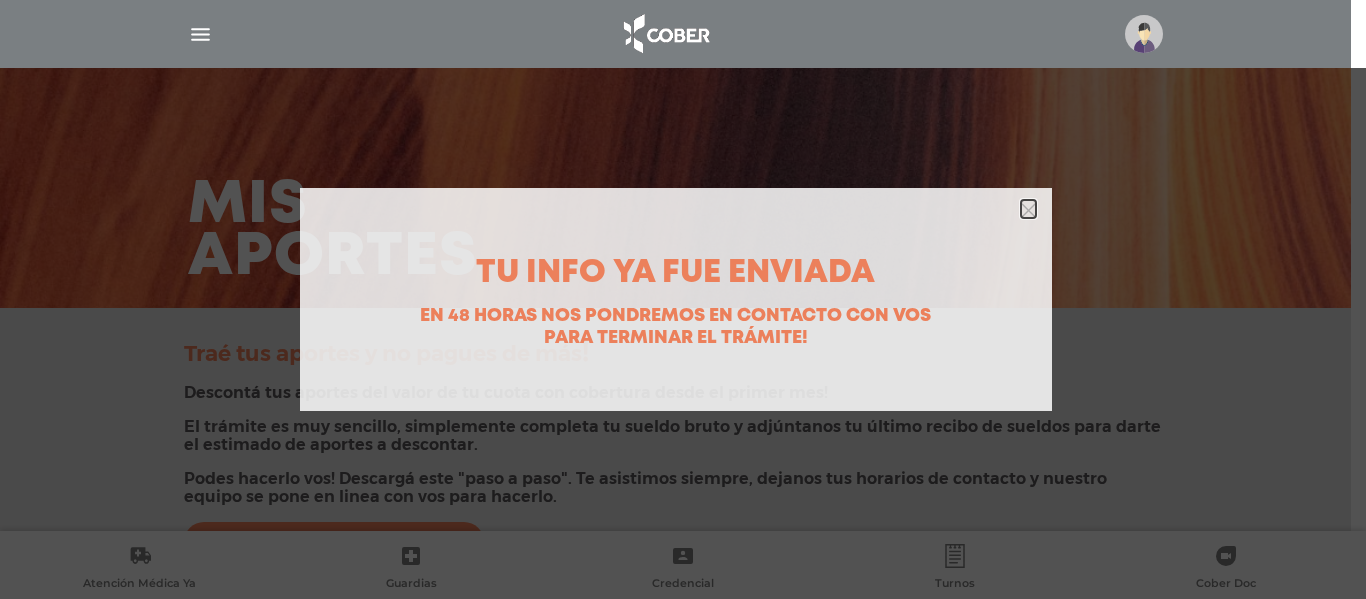 click 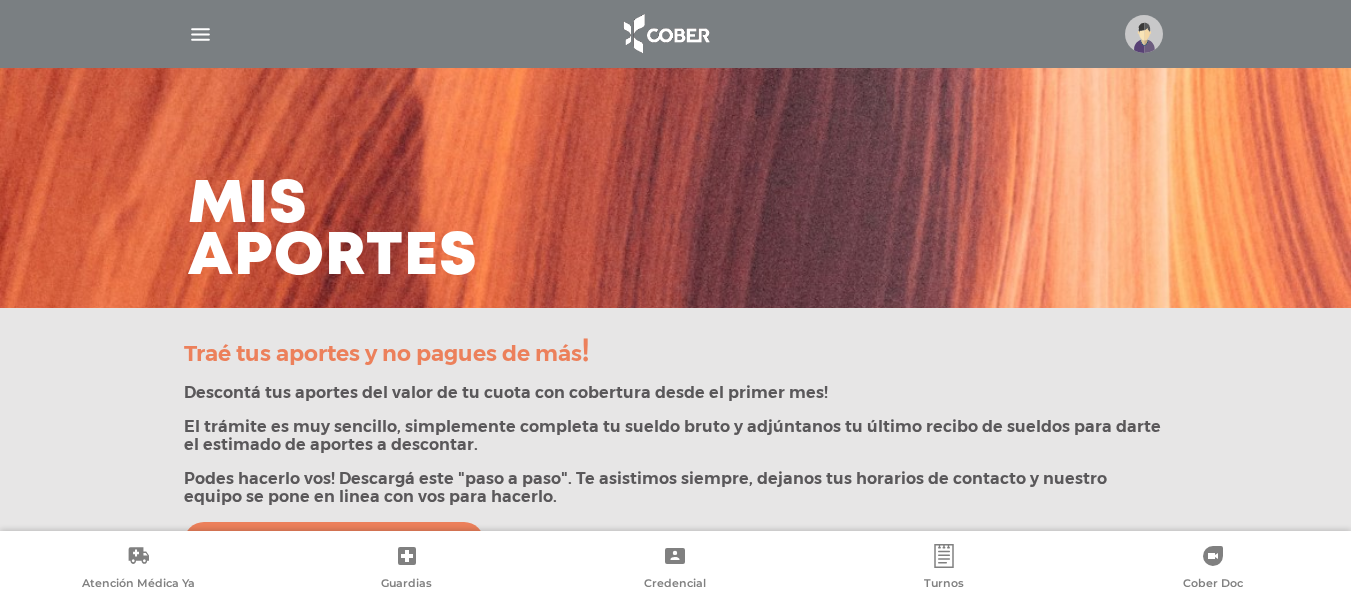 click on "Mis  aportes" at bounding box center (675, 154) 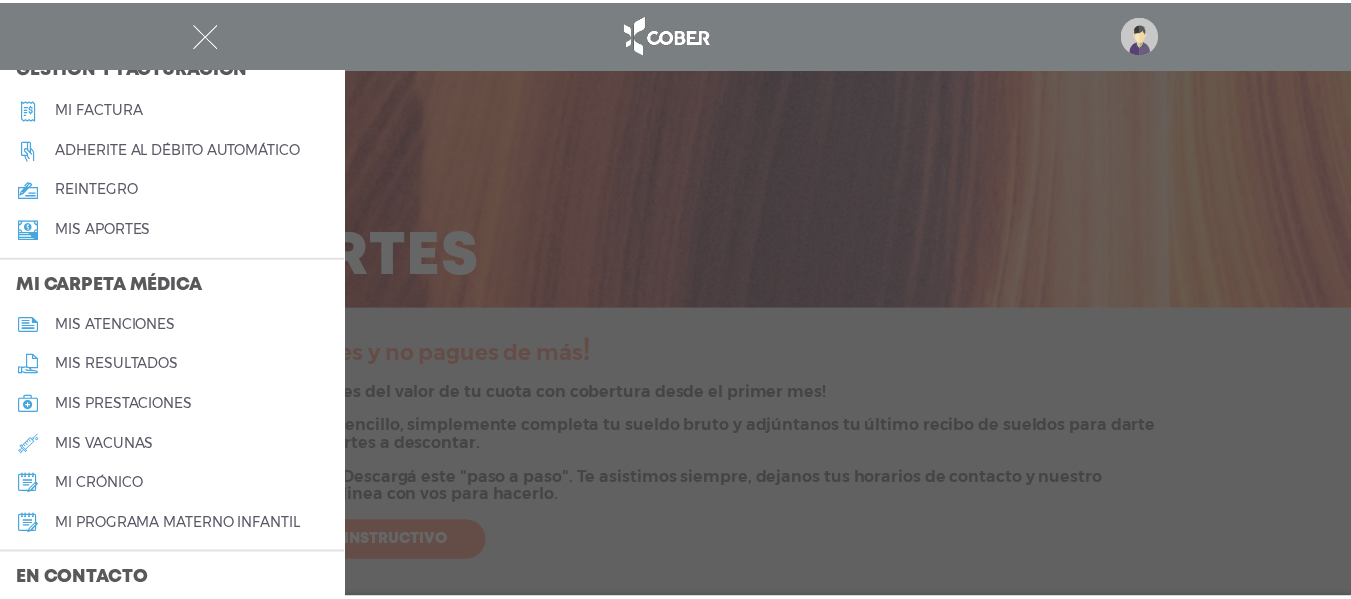 scroll, scrollTop: 944, scrollLeft: 0, axis: vertical 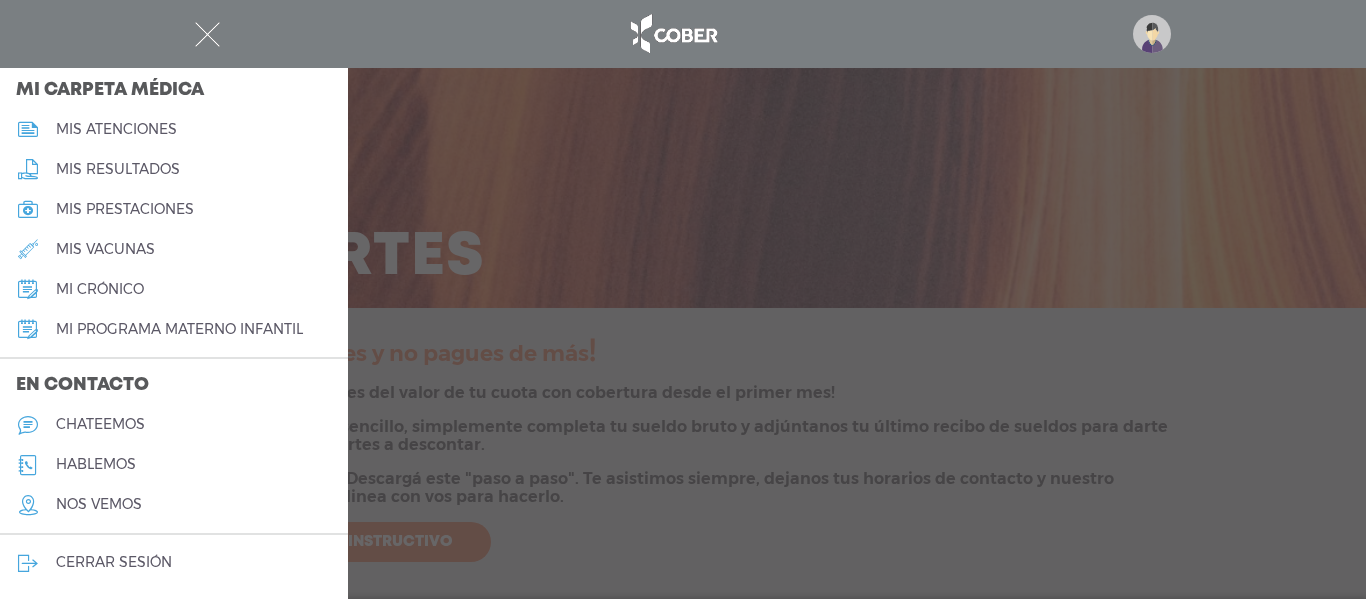 click on "cerrar sesión" at bounding box center (114, 562) 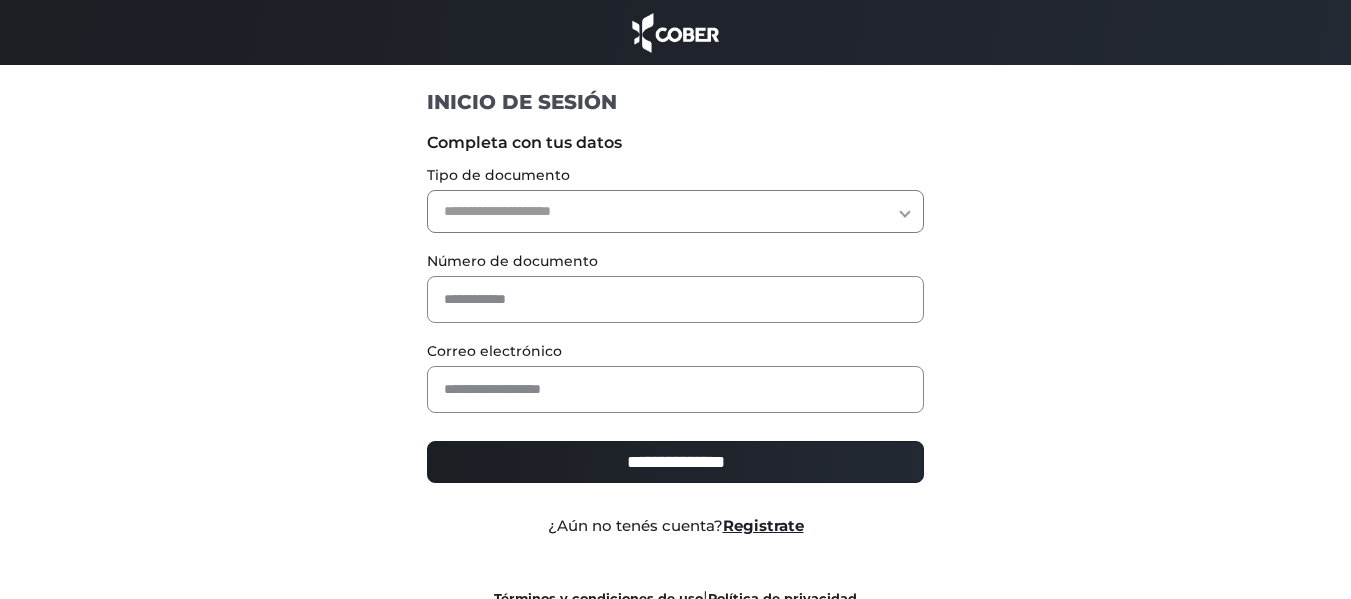 scroll, scrollTop: 123, scrollLeft: 0, axis: vertical 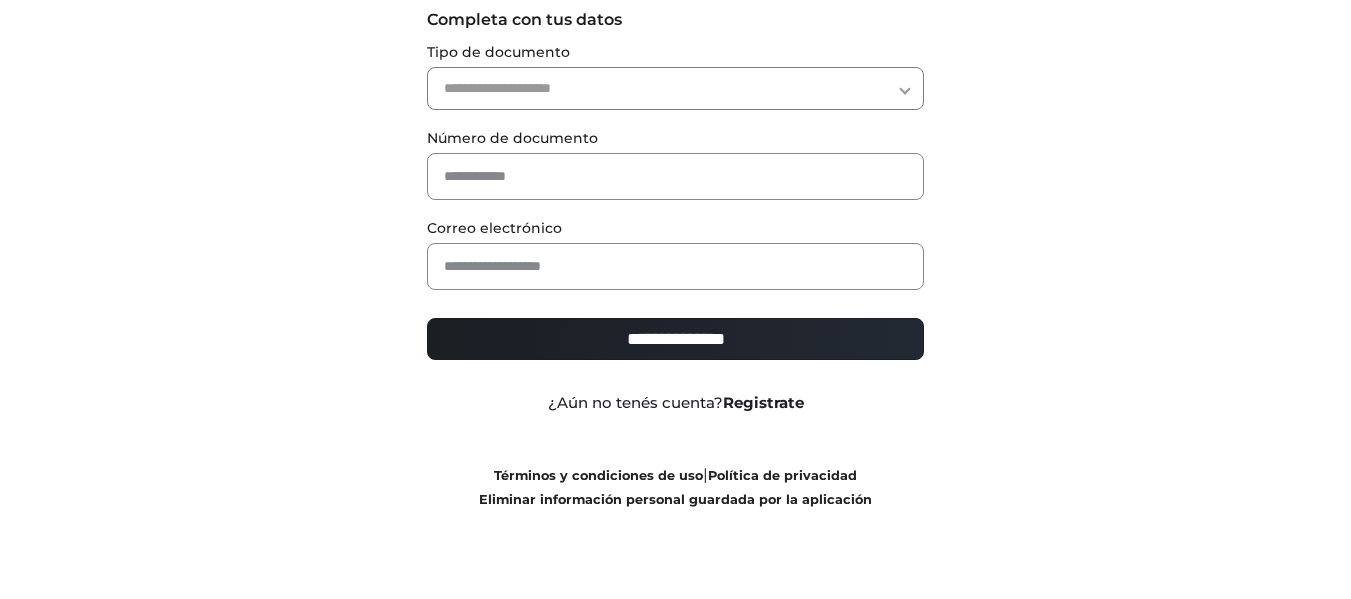 click on "Registrate" at bounding box center [763, 402] 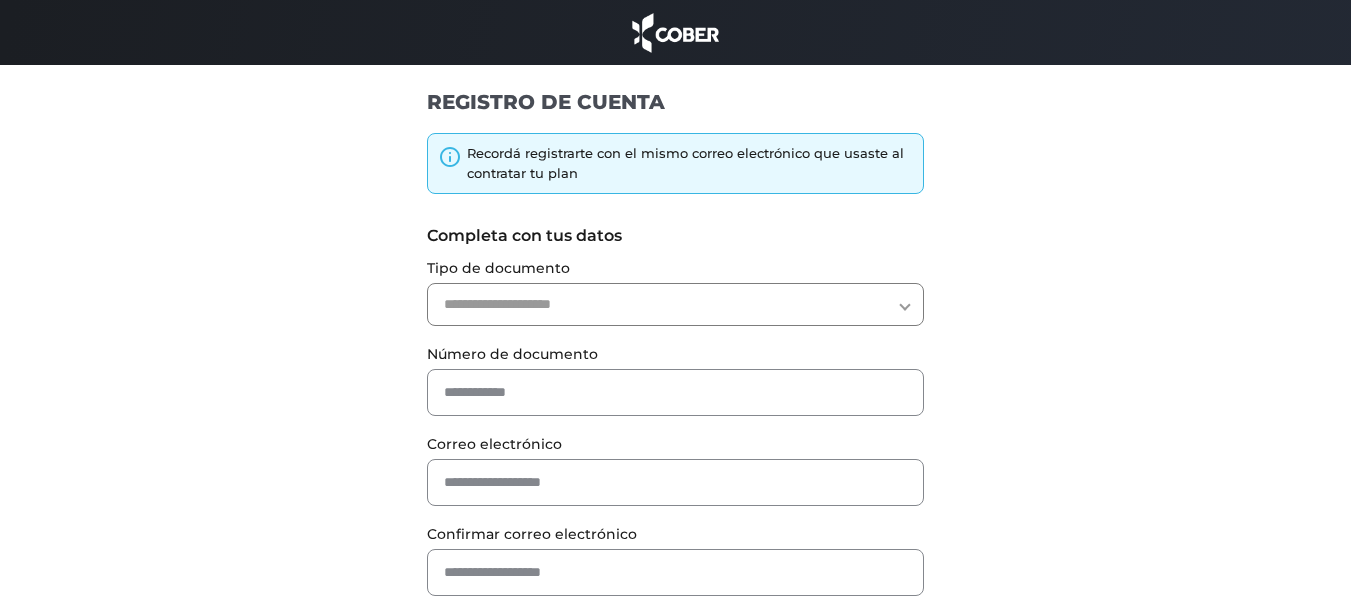 scroll, scrollTop: 0, scrollLeft: 0, axis: both 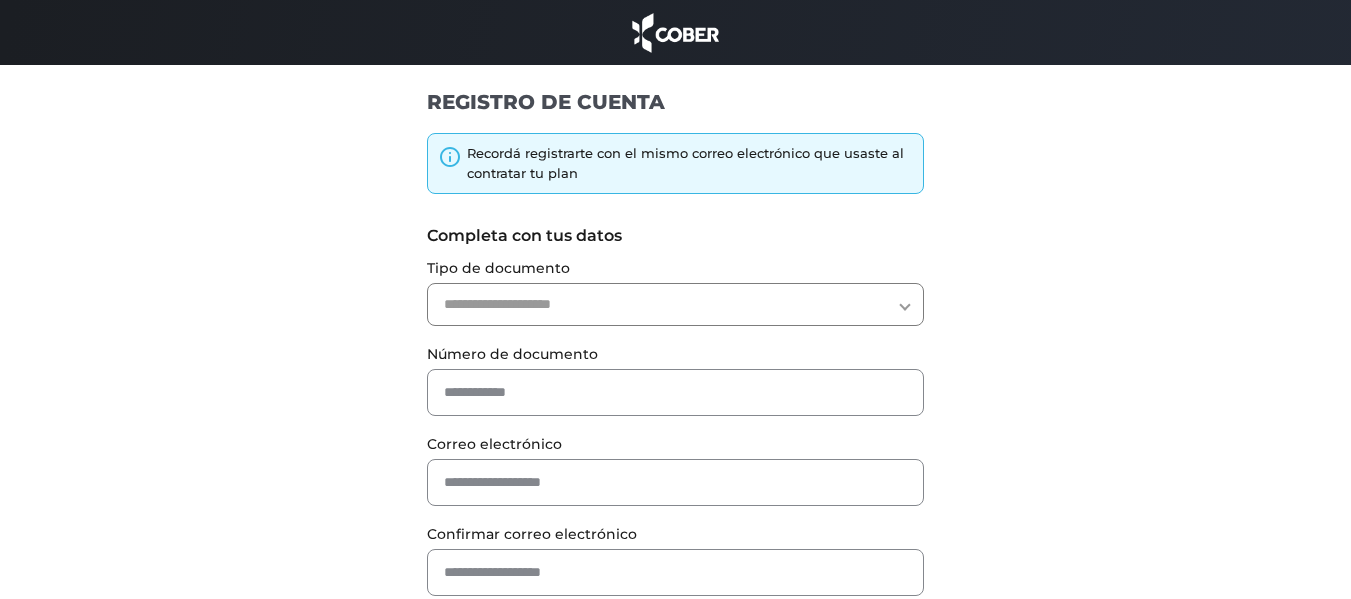 select on "***" 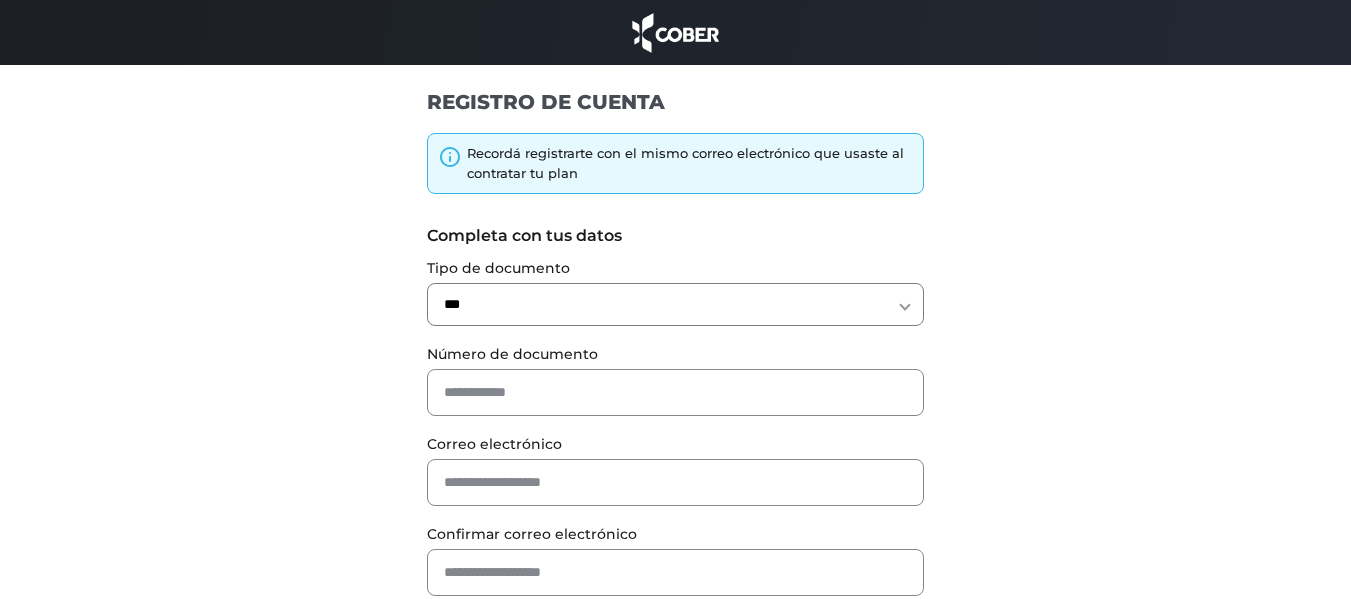click on "**********" at bounding box center (675, 304) 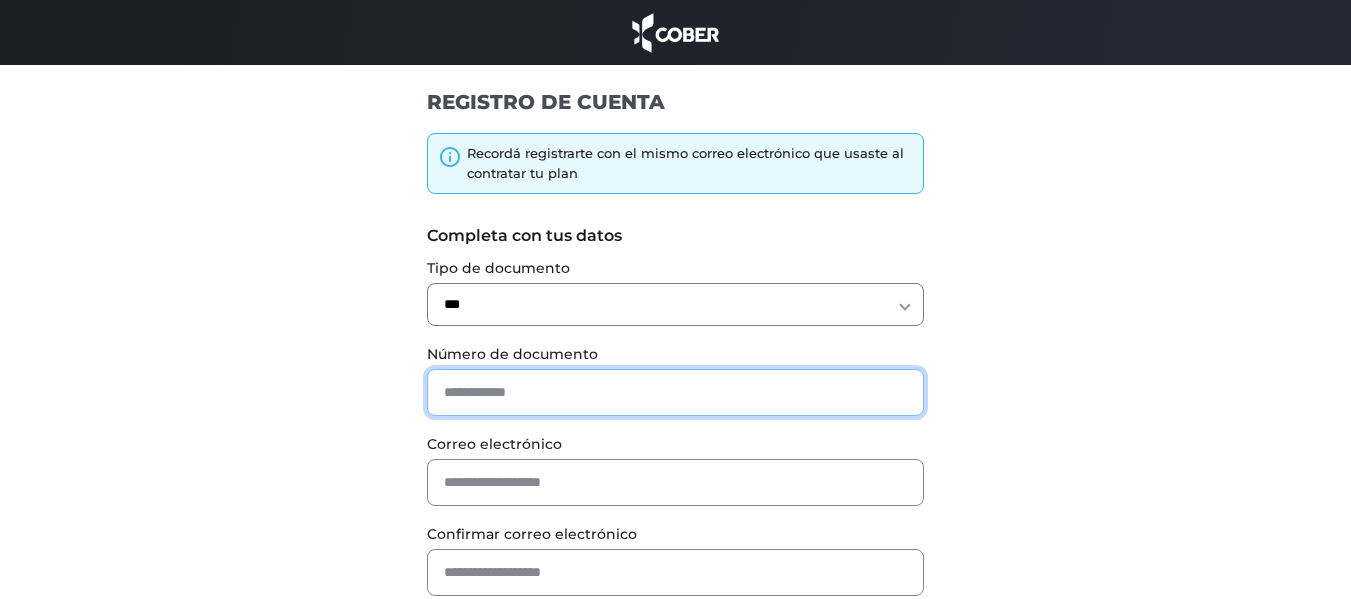 click at bounding box center [675, 392] 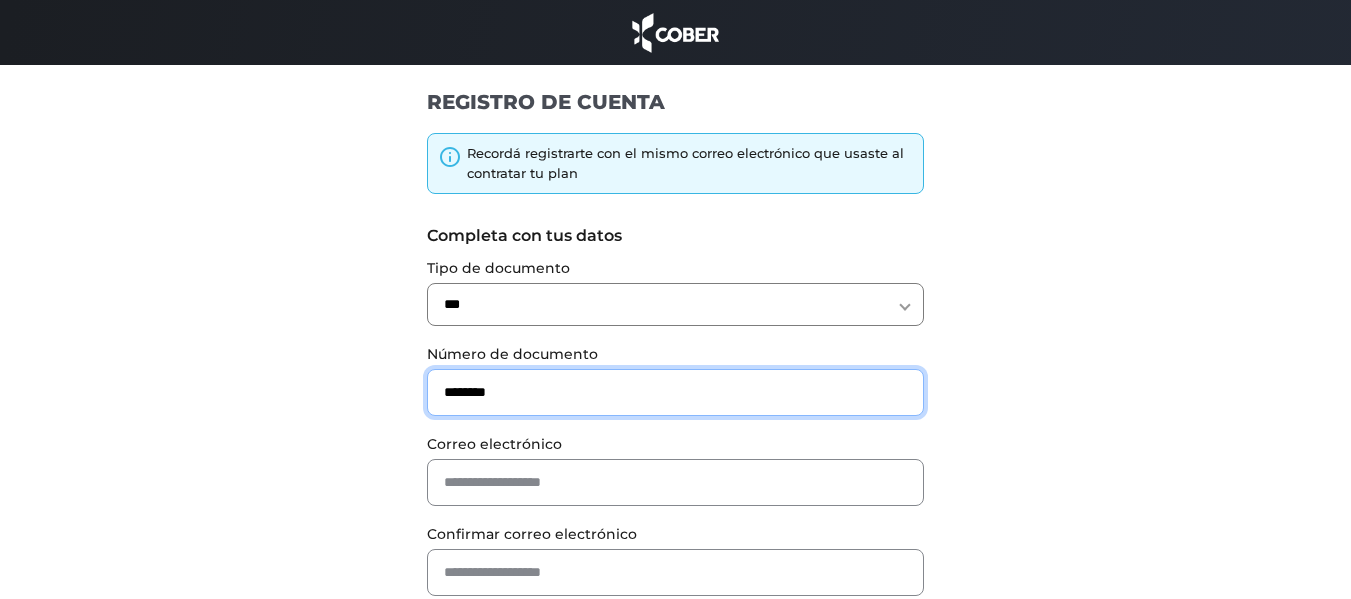 type on "********" 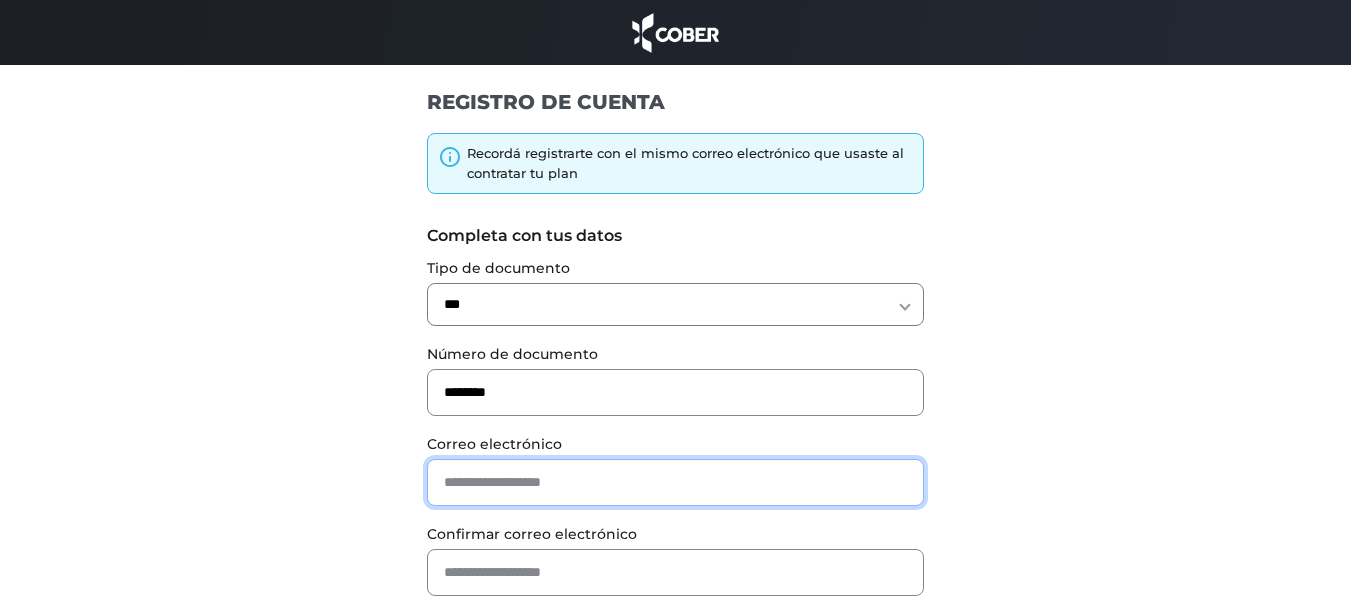 paste on "**********" 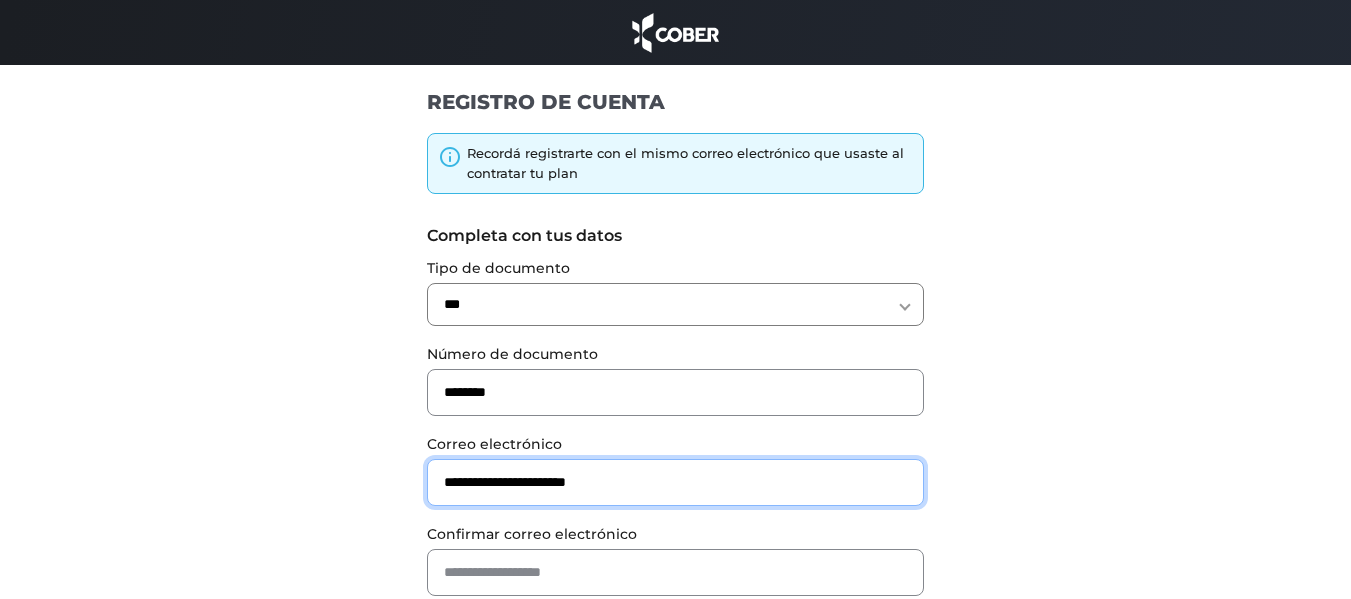type on "**********" 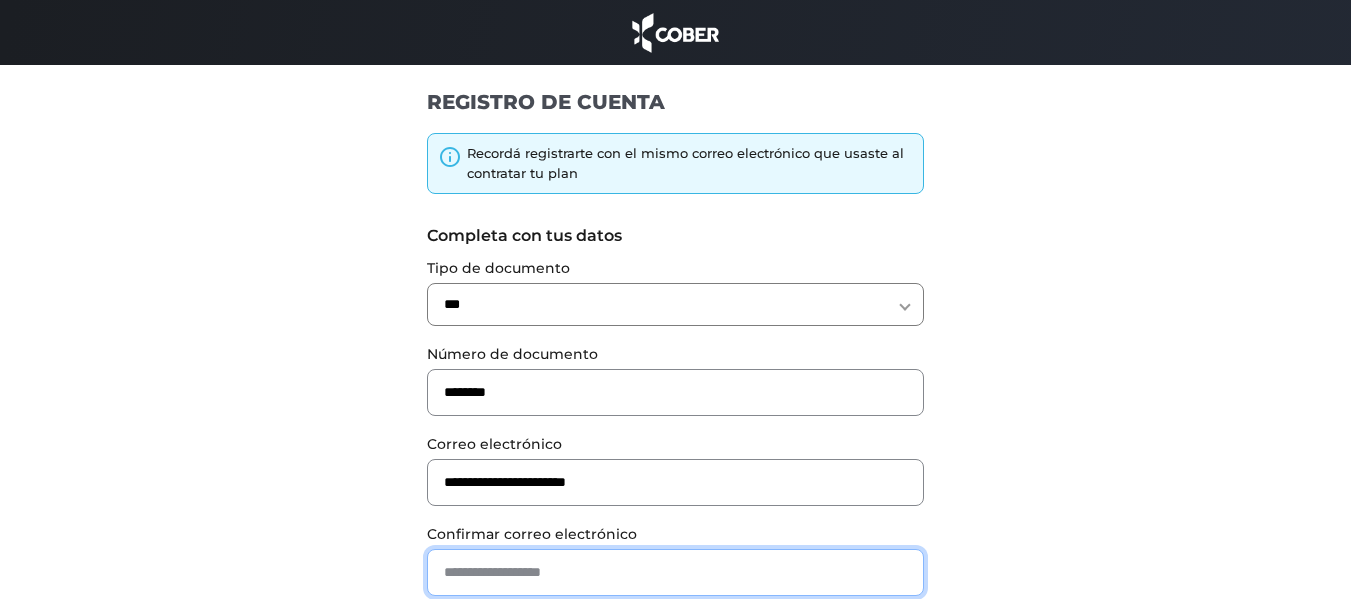 paste on "**********" 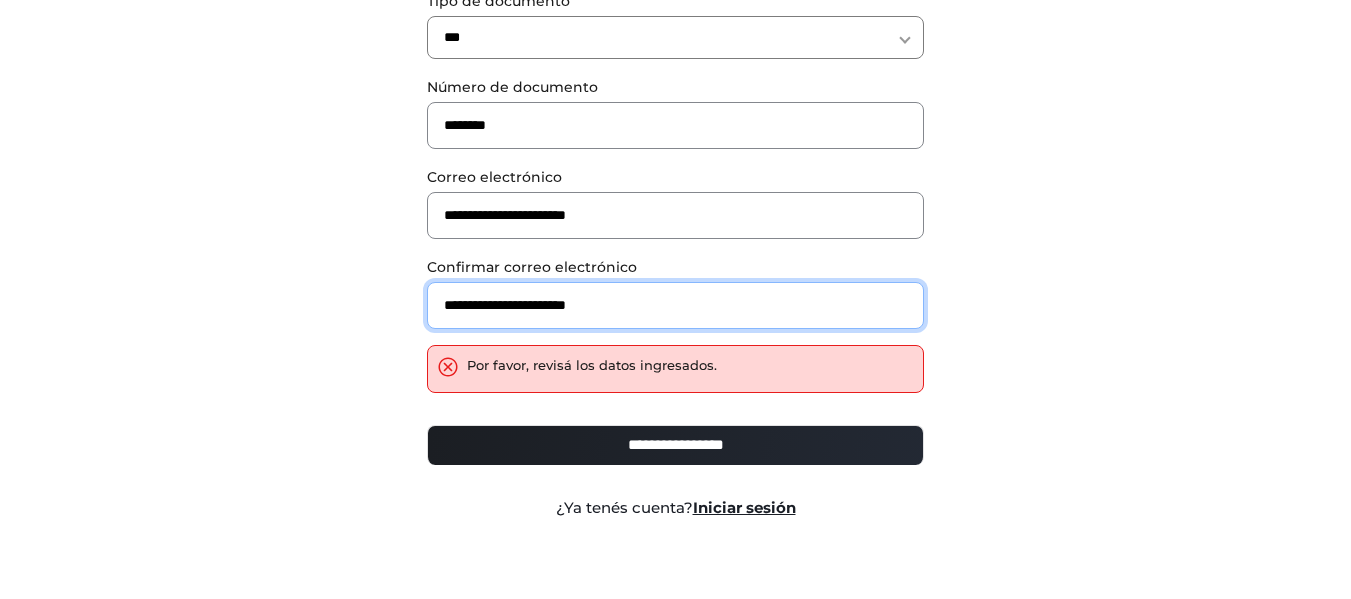 scroll, scrollTop: 275, scrollLeft: 0, axis: vertical 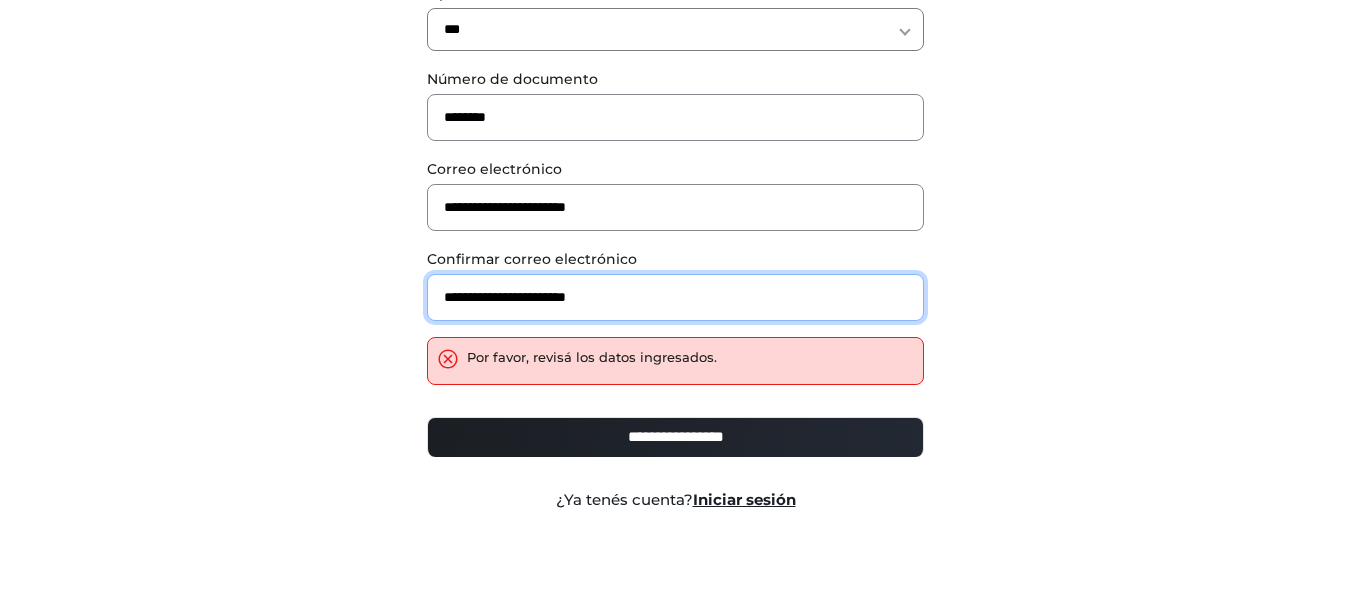 type on "**********" 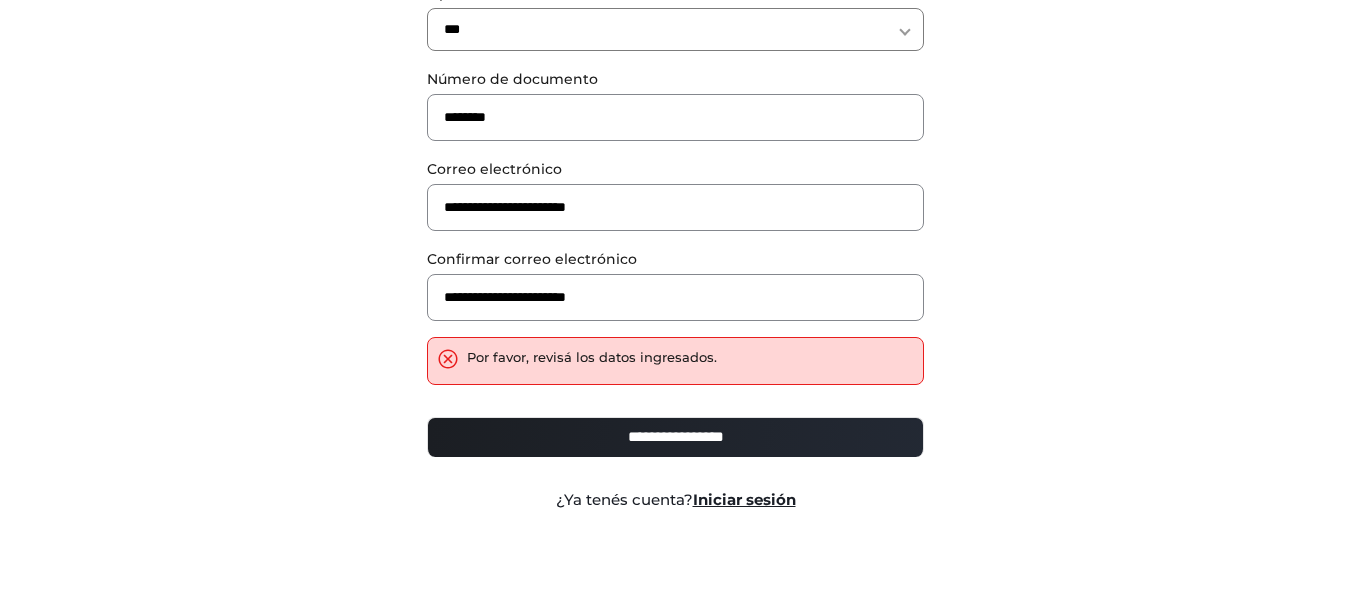 click on "**********" at bounding box center [675, 437] 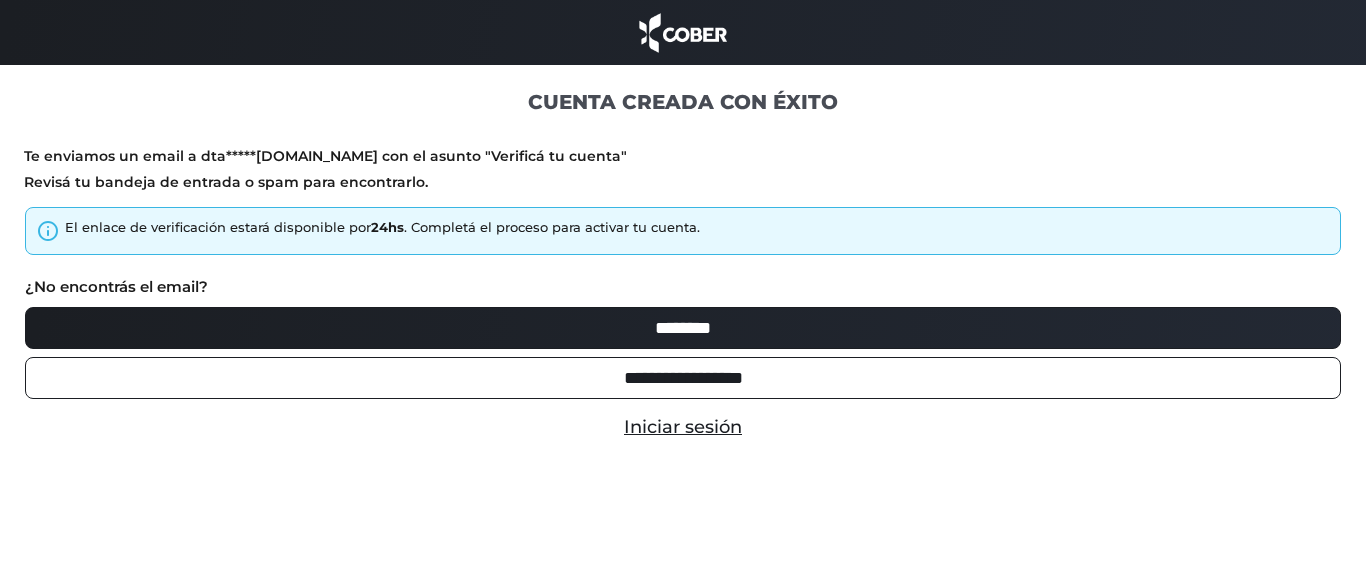 scroll, scrollTop: 0, scrollLeft: 0, axis: both 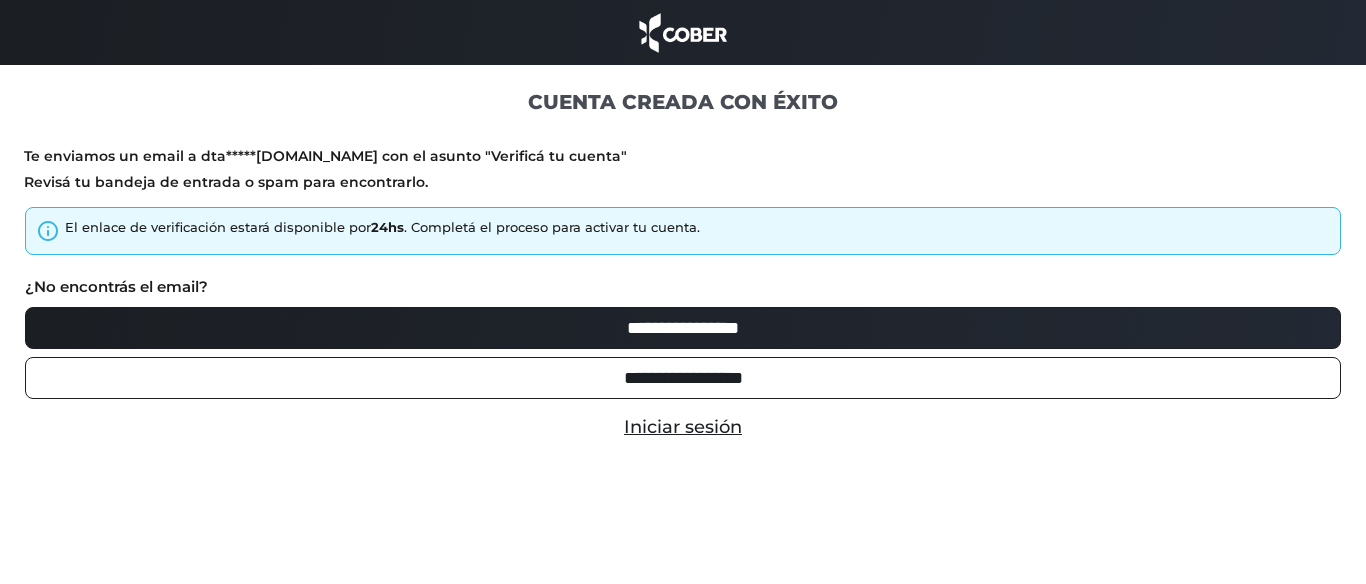 type on "********" 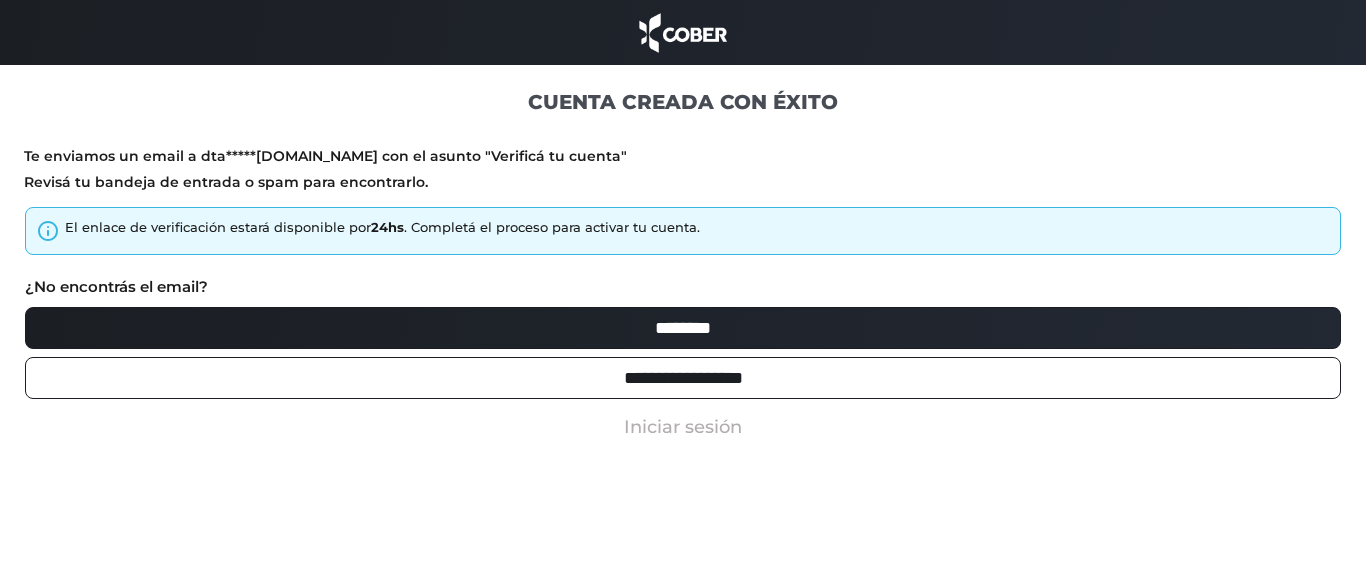 click on "Iniciar sesión" at bounding box center [683, 427] 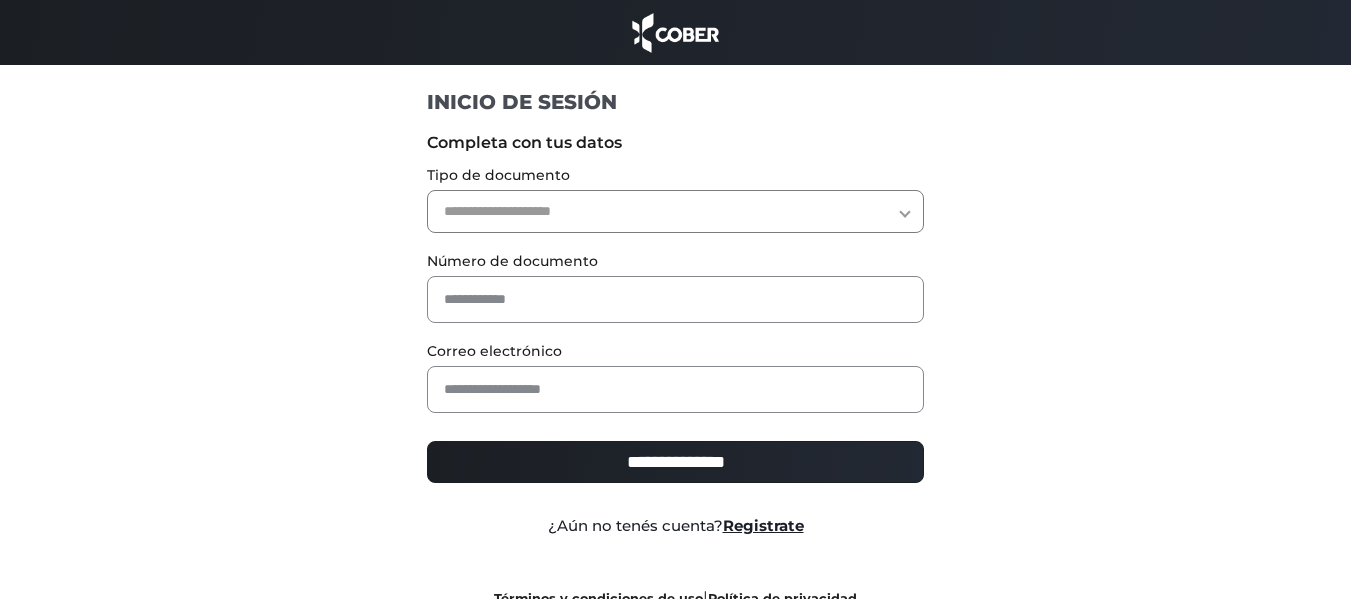 scroll, scrollTop: 0, scrollLeft: 0, axis: both 